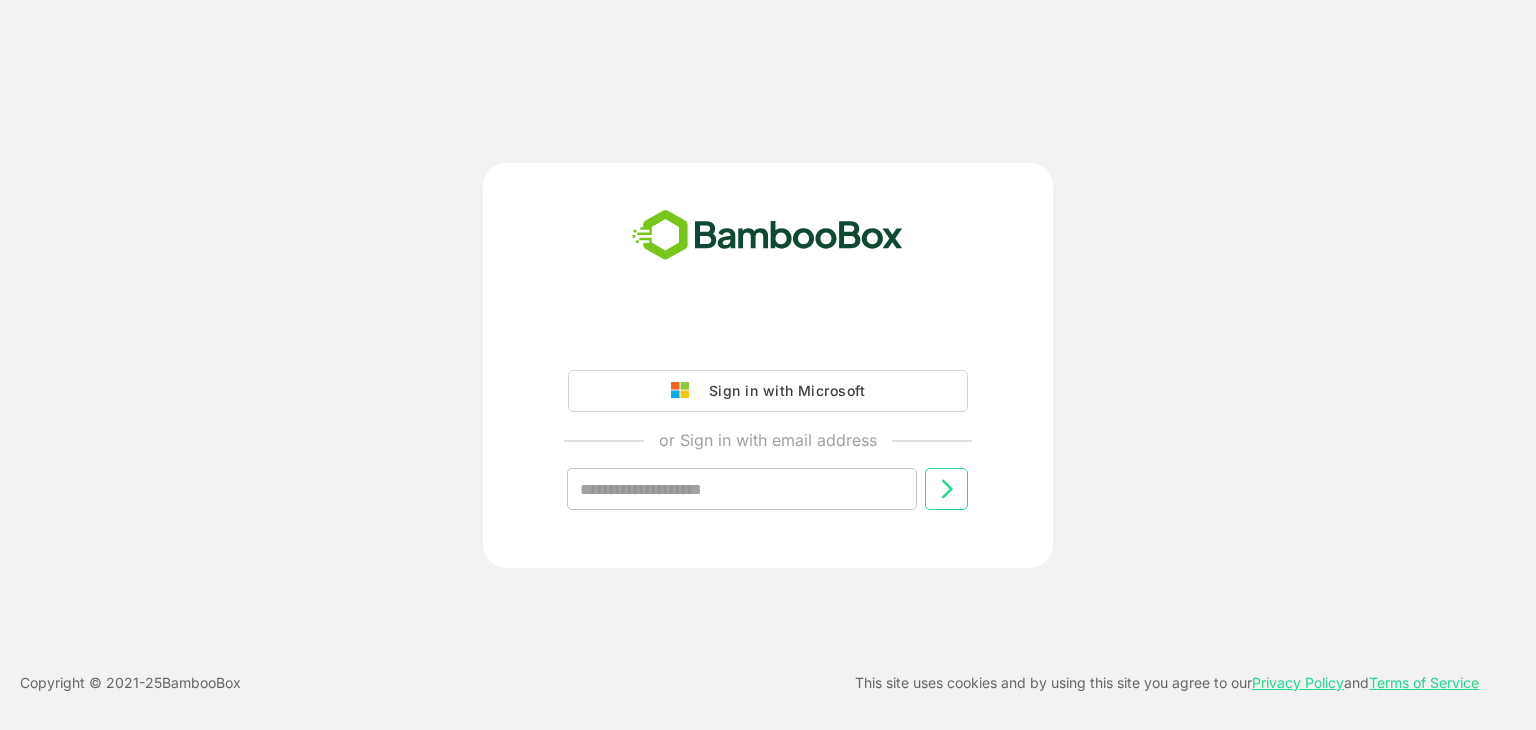 scroll, scrollTop: 0, scrollLeft: 0, axis: both 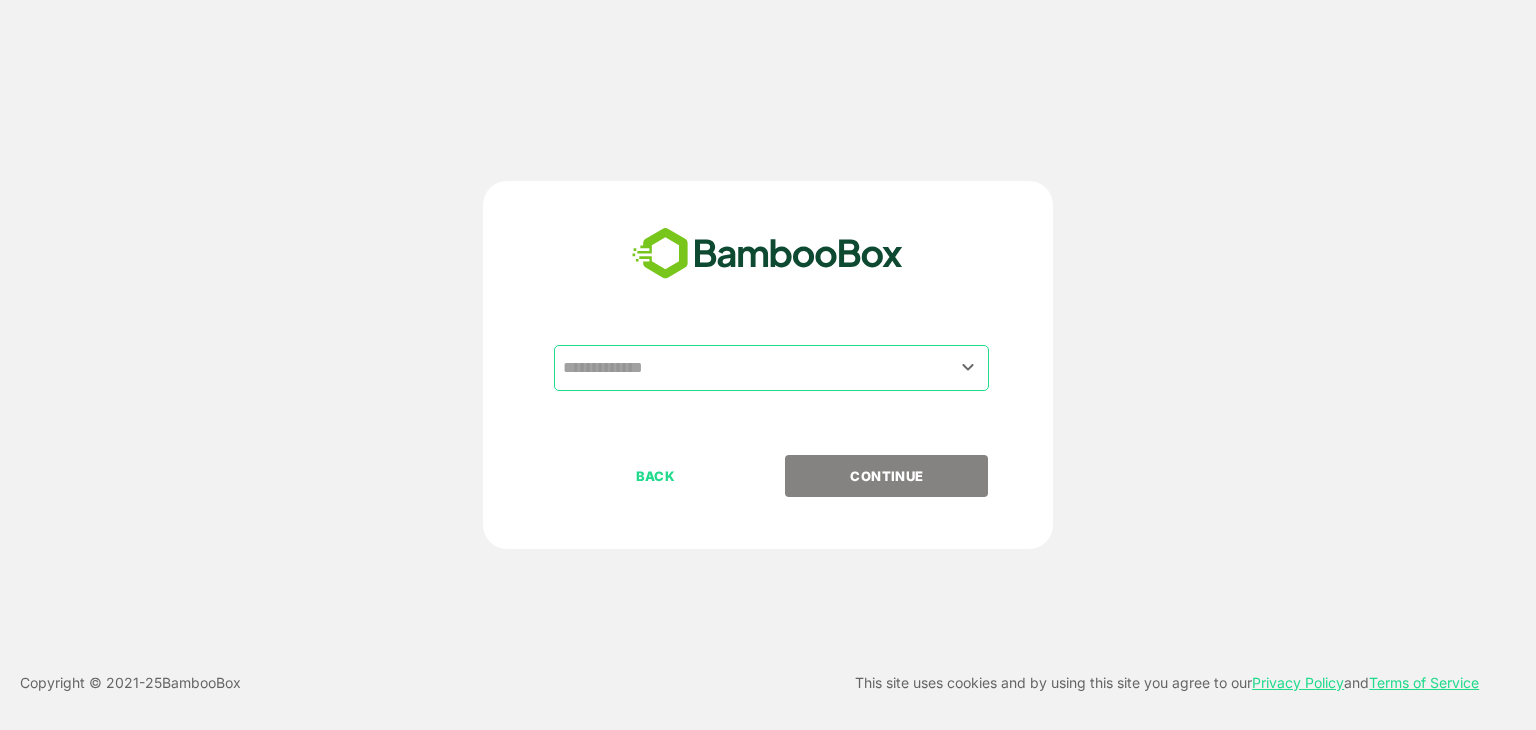 click at bounding box center [771, 368] 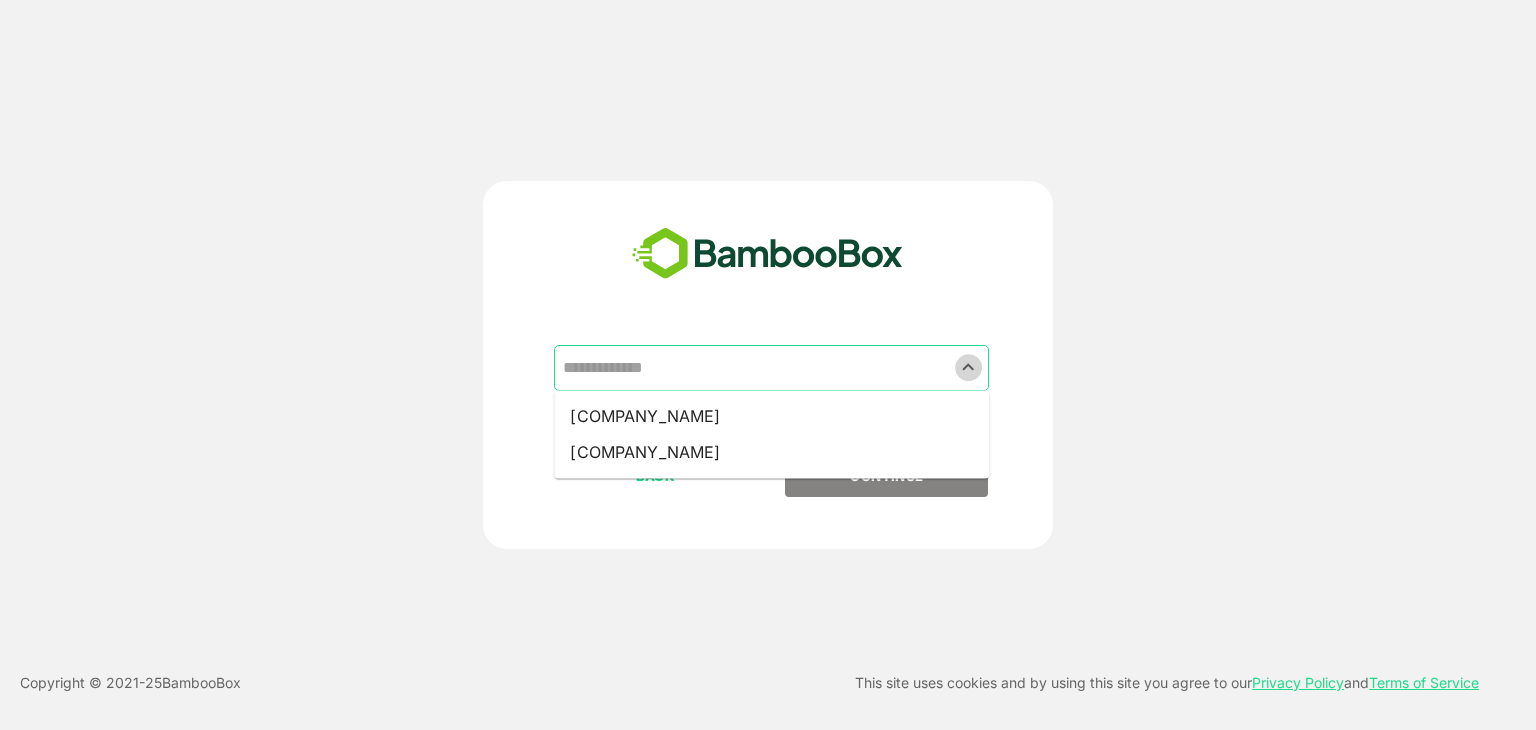 click 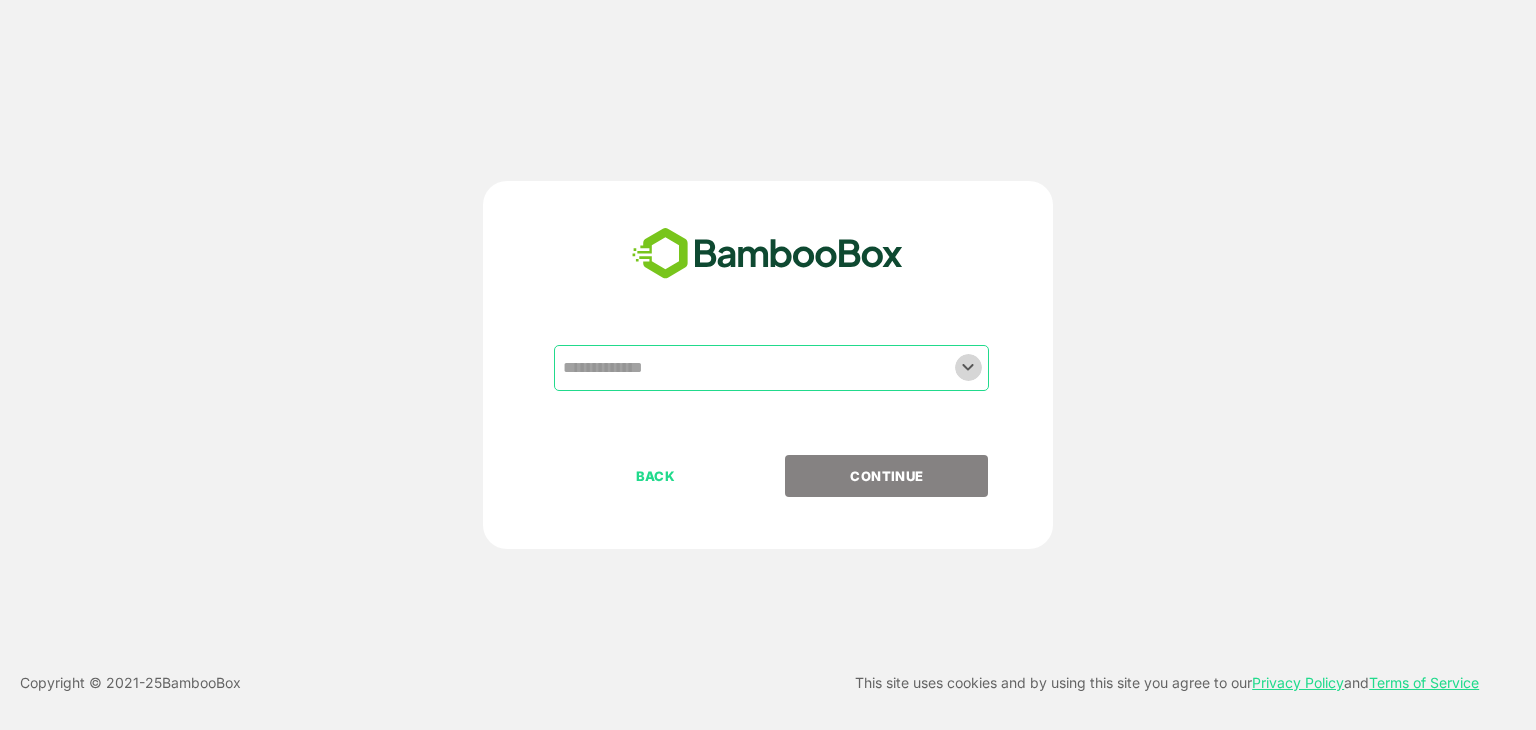 click 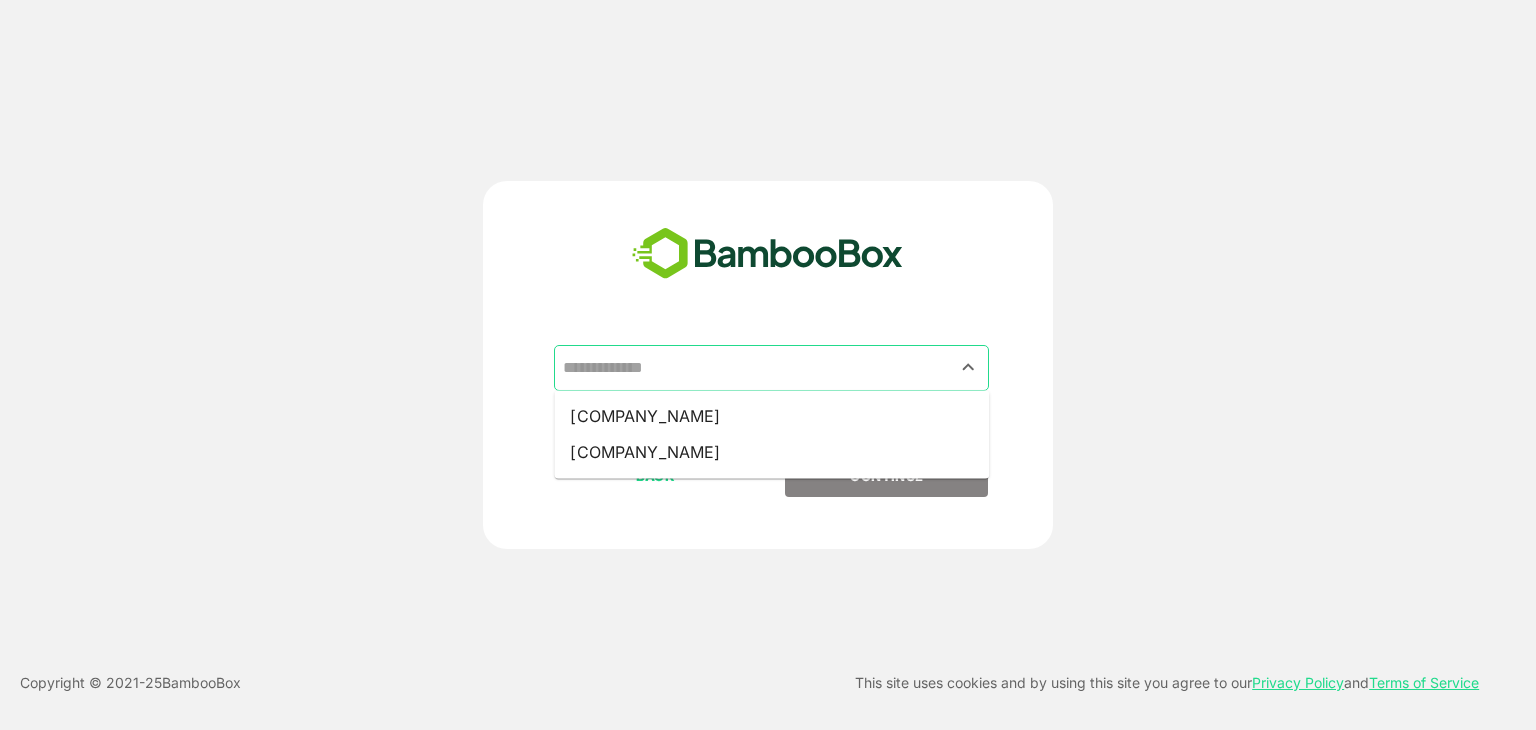 click on "Airtel qa tenant QA AUTOMATION" at bounding box center (771, 434) 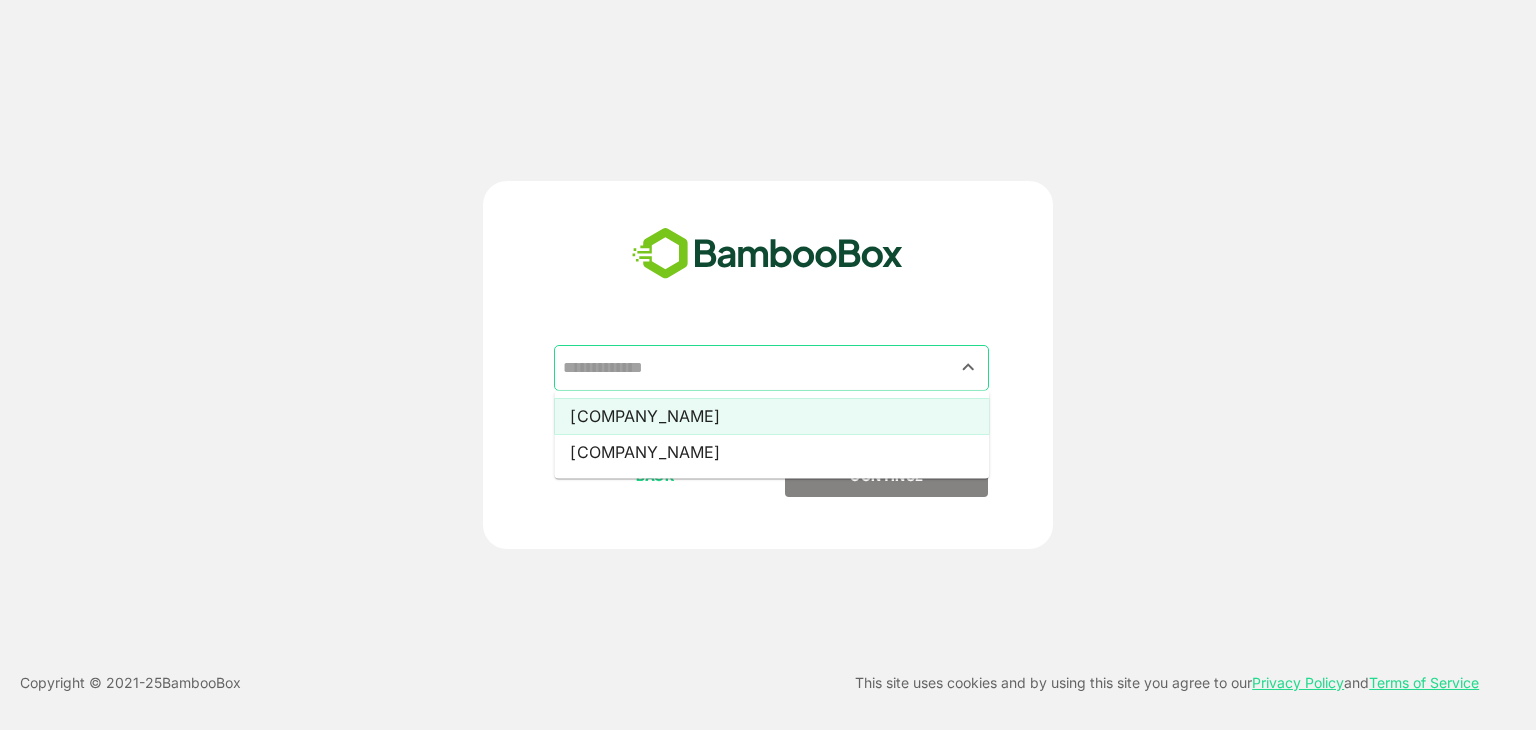 click on "Airtel qa tenant" at bounding box center [771, 416] 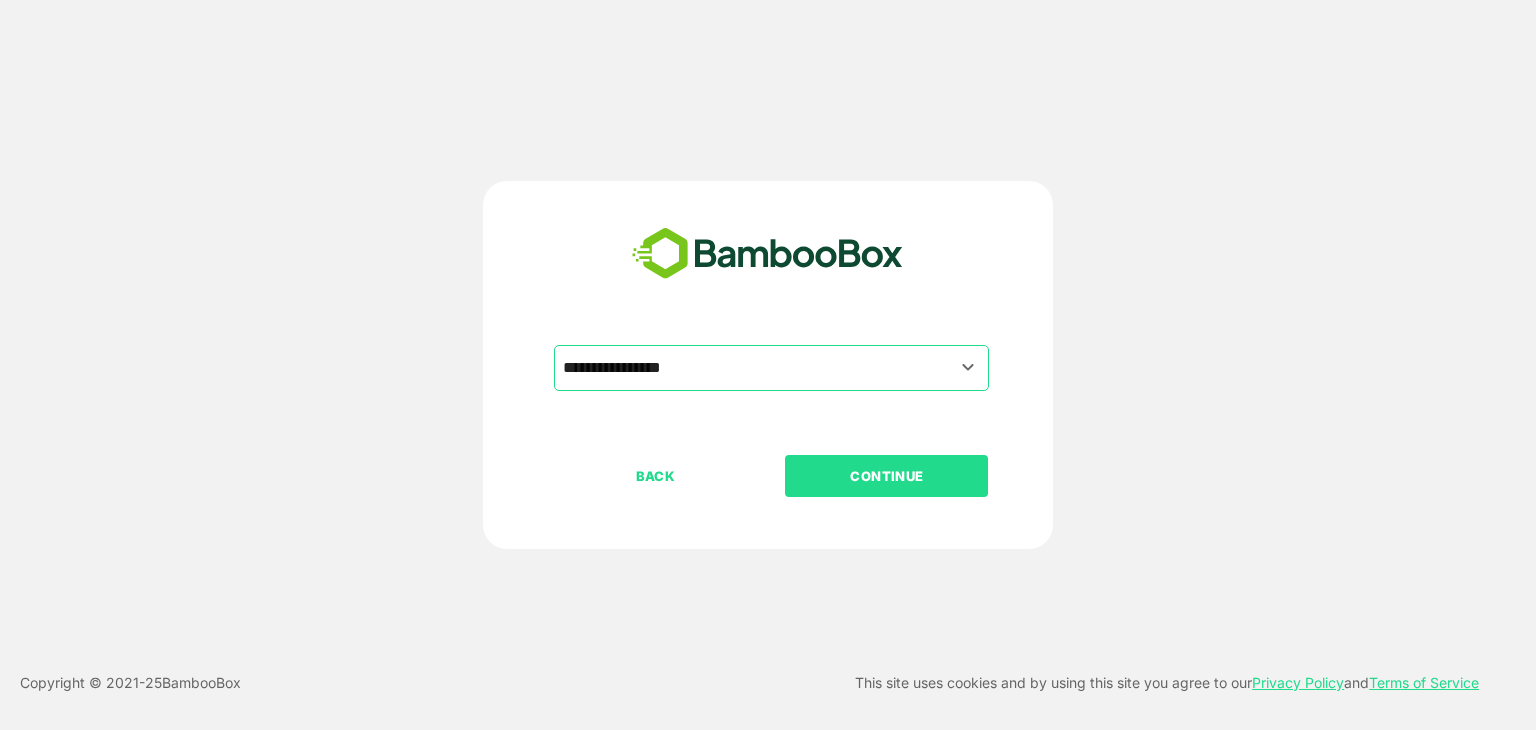click on "CONTINUE" at bounding box center [887, 476] 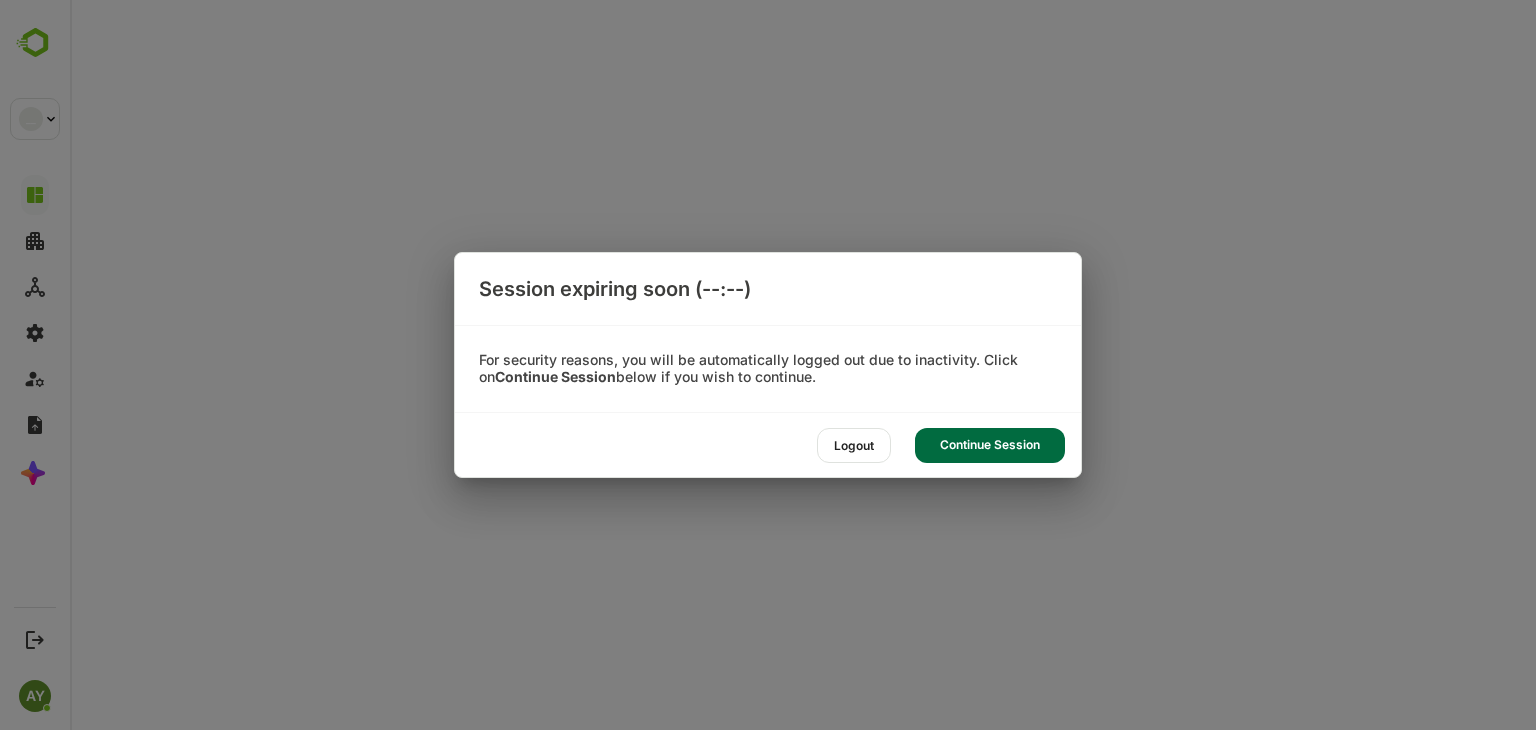 click on "Continue Session" at bounding box center [990, 445] 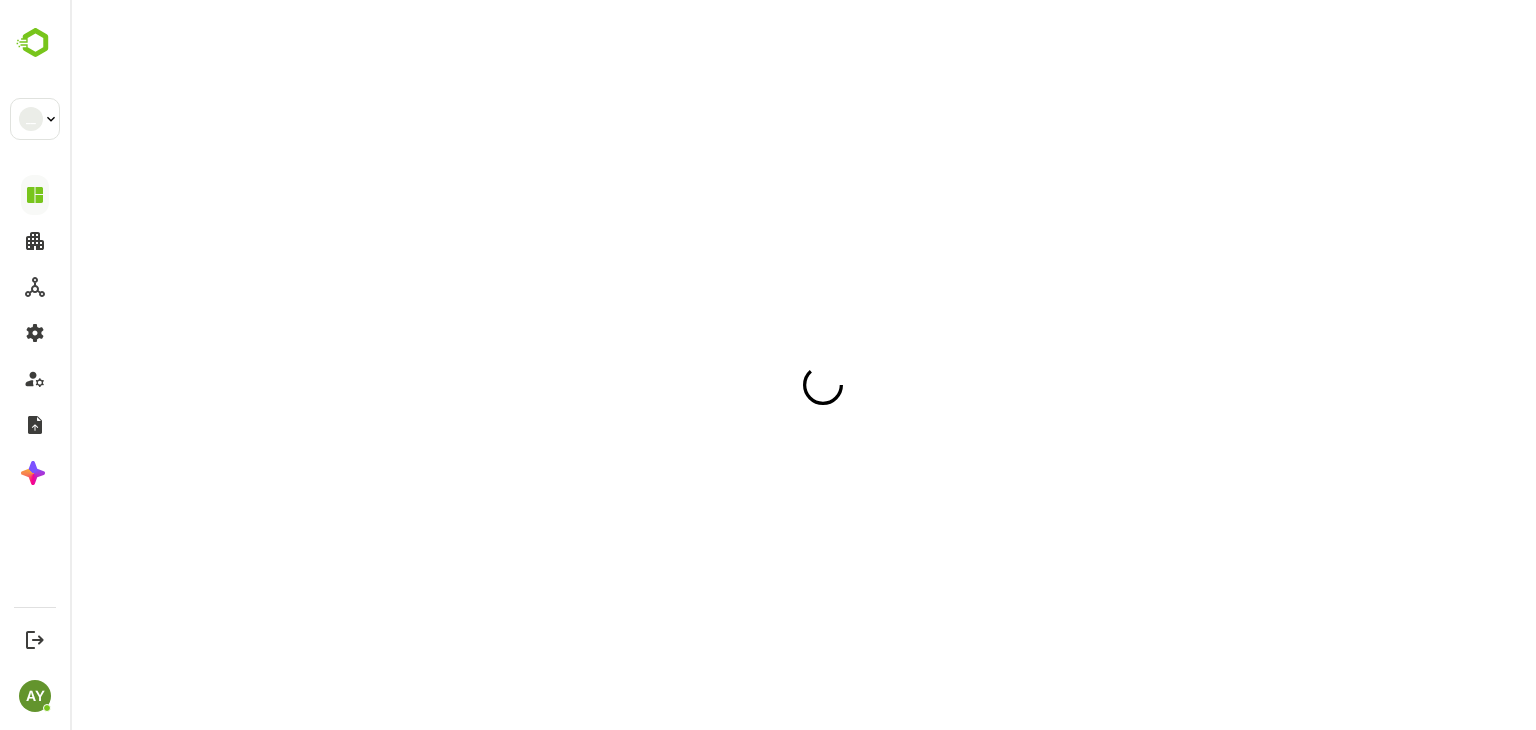 scroll, scrollTop: 0, scrollLeft: 0, axis: both 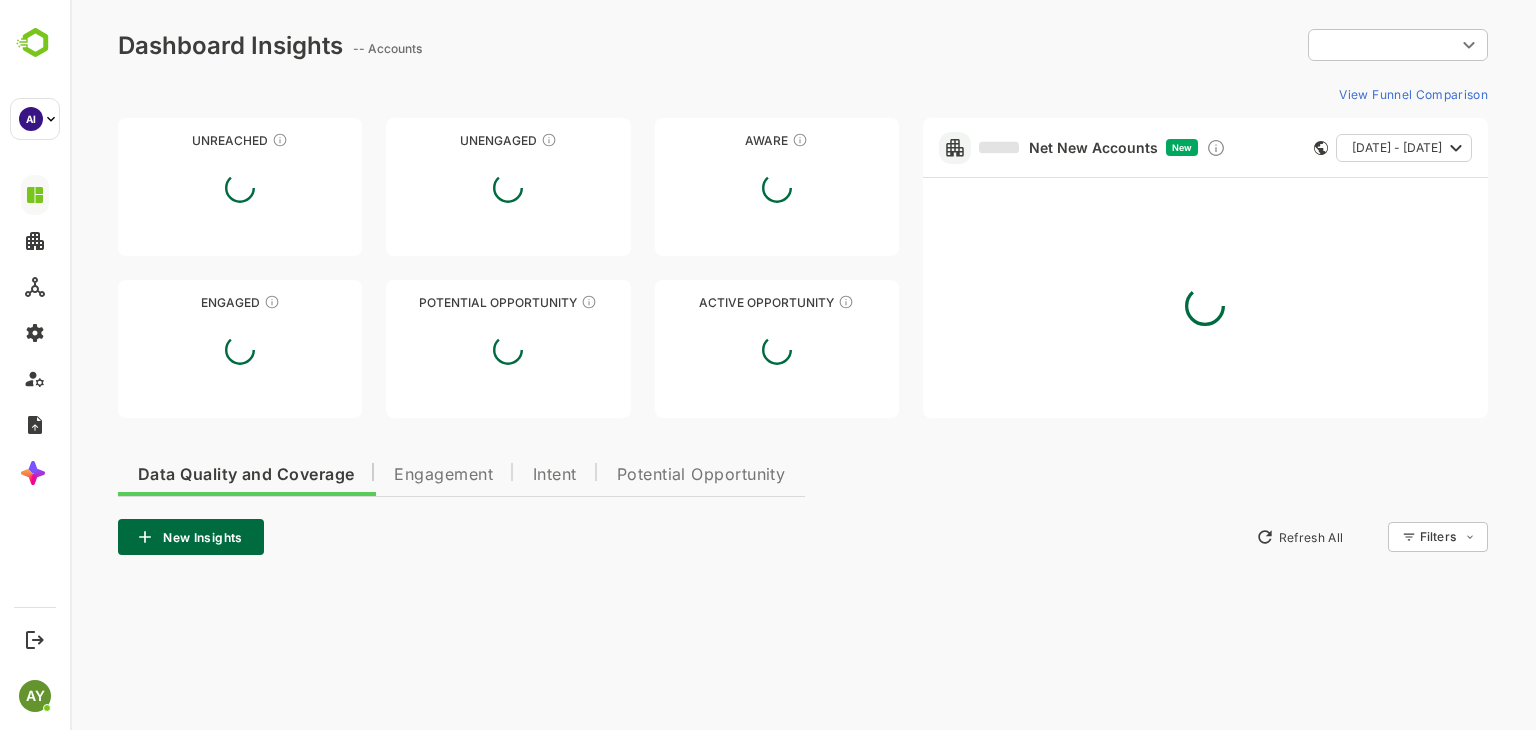 type on "**********" 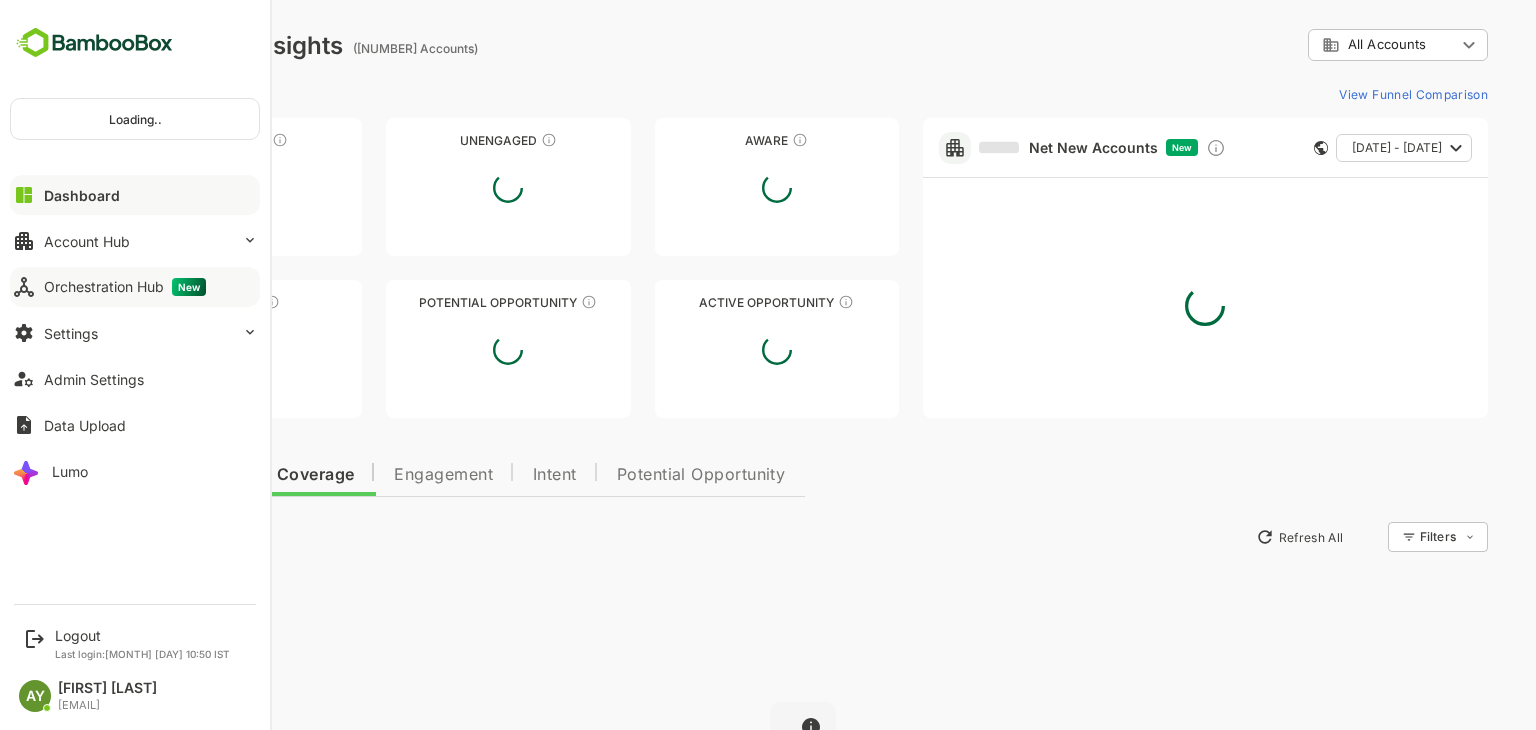 click on "Orchestration Hub New" at bounding box center [135, 287] 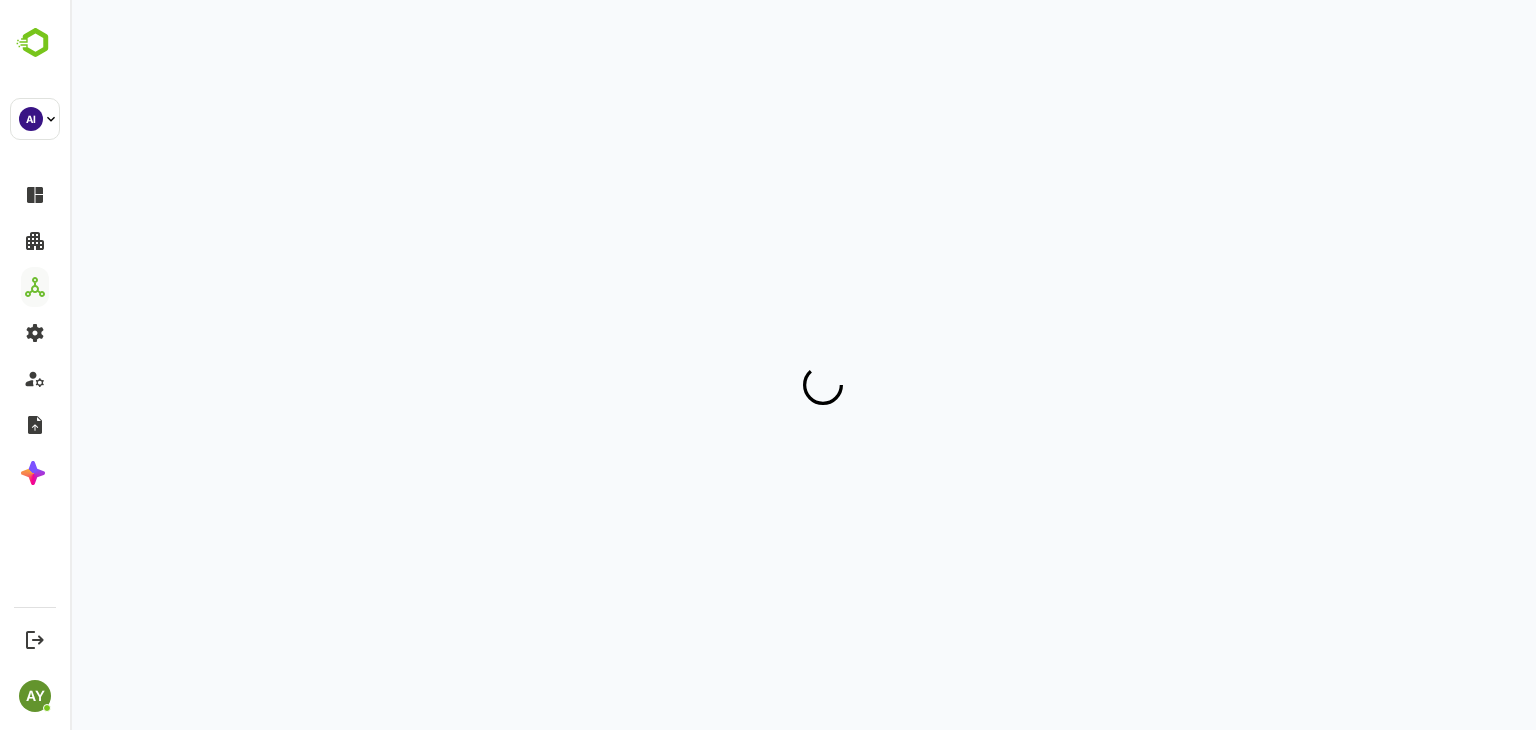 scroll, scrollTop: 0, scrollLeft: 0, axis: both 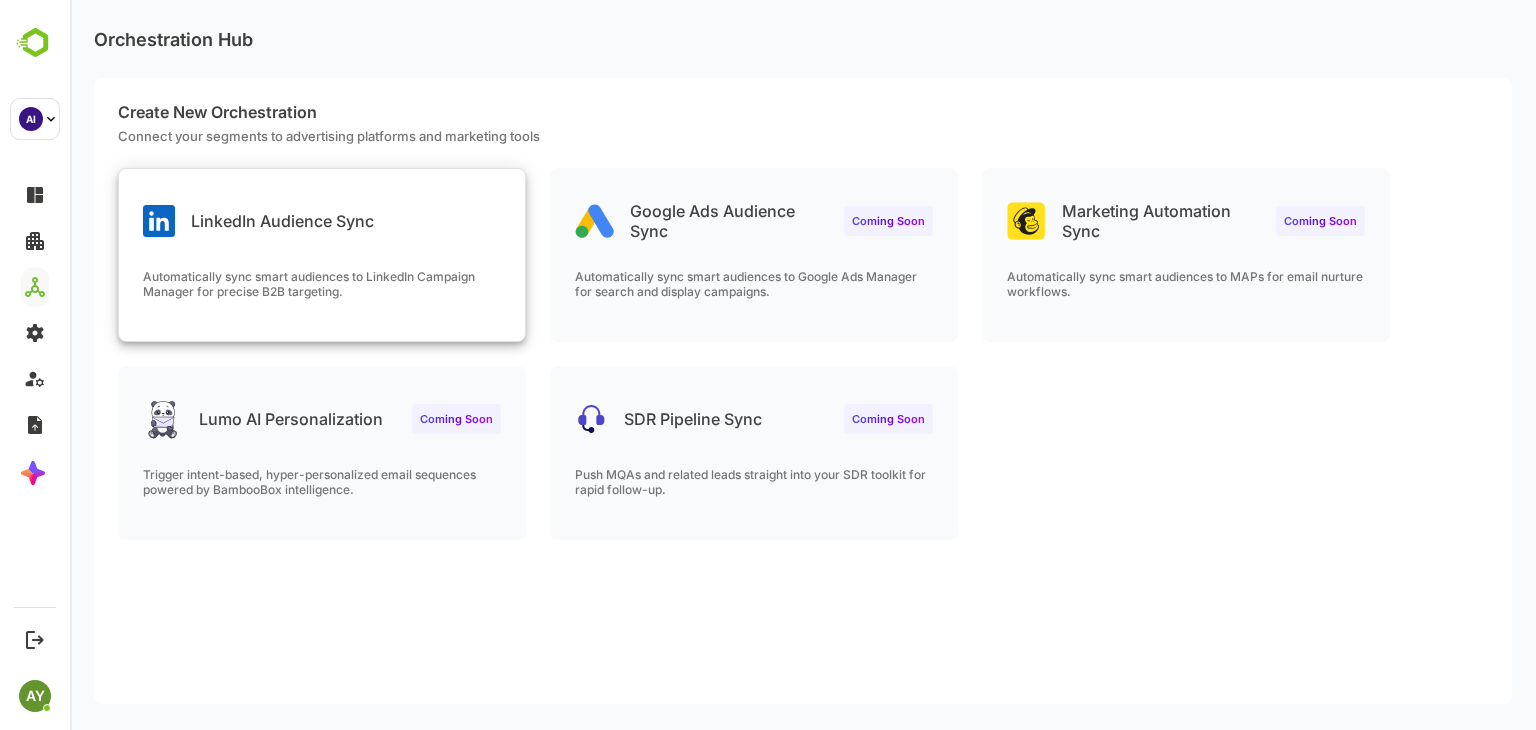 click on "LinkedIn Audience Sync" at bounding box center (322, 205) 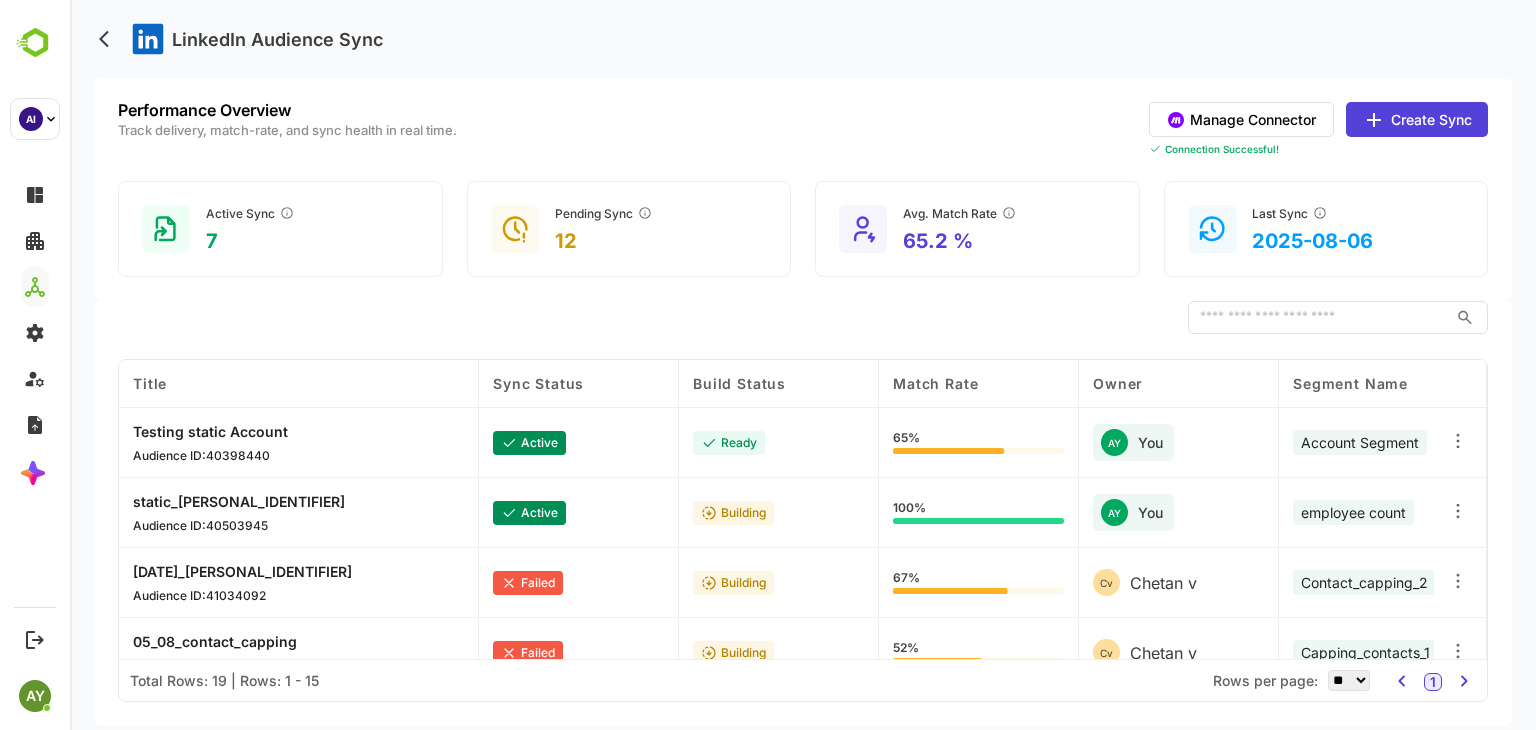 click 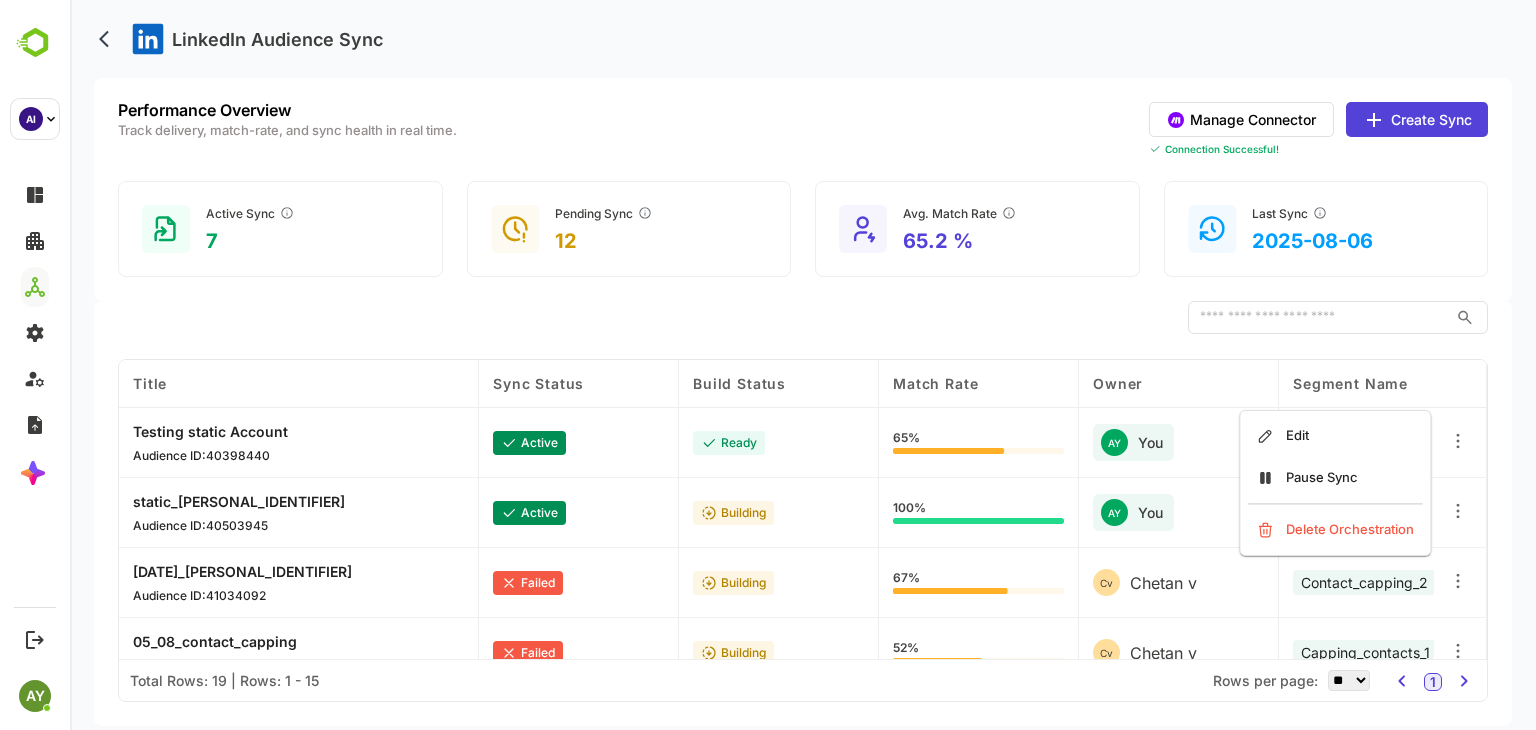 click 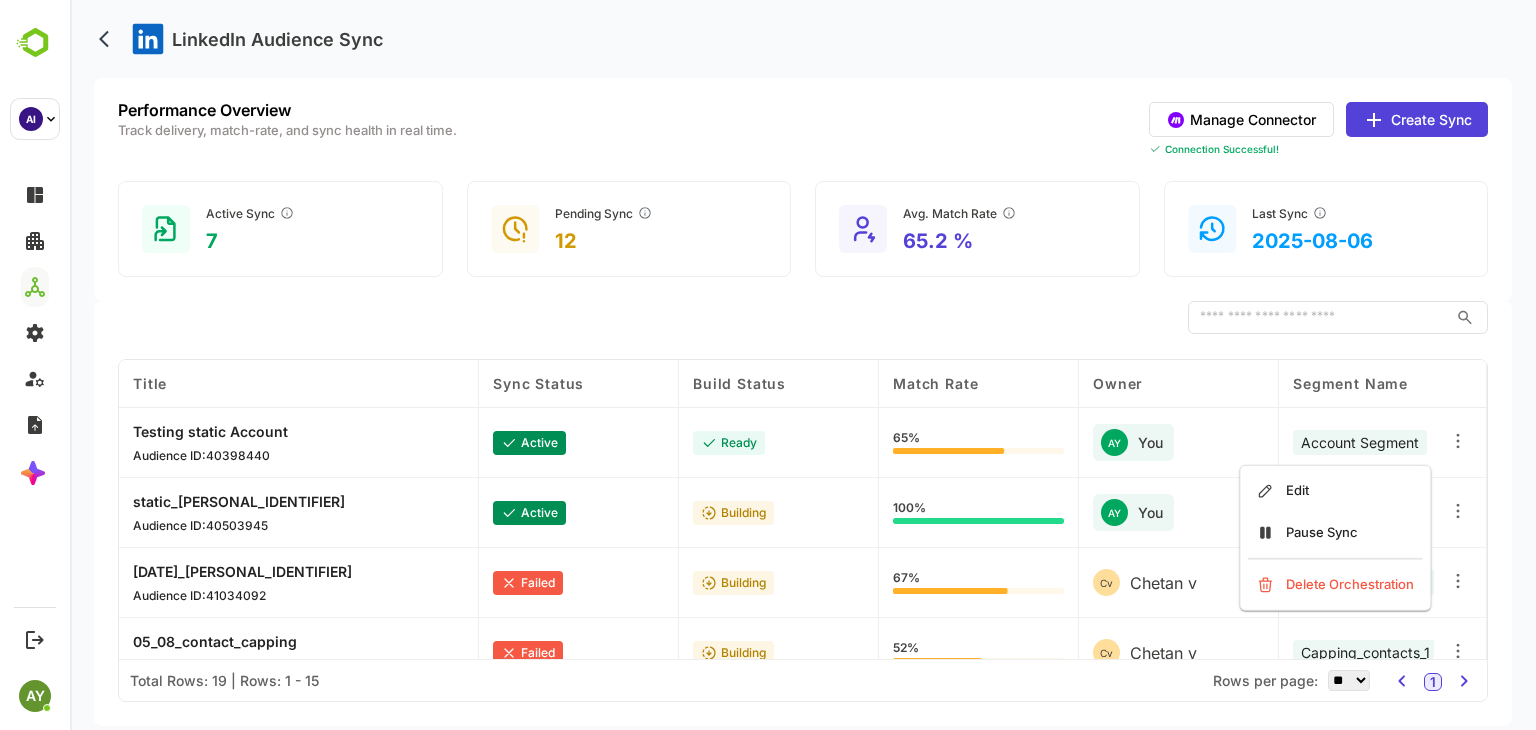 click 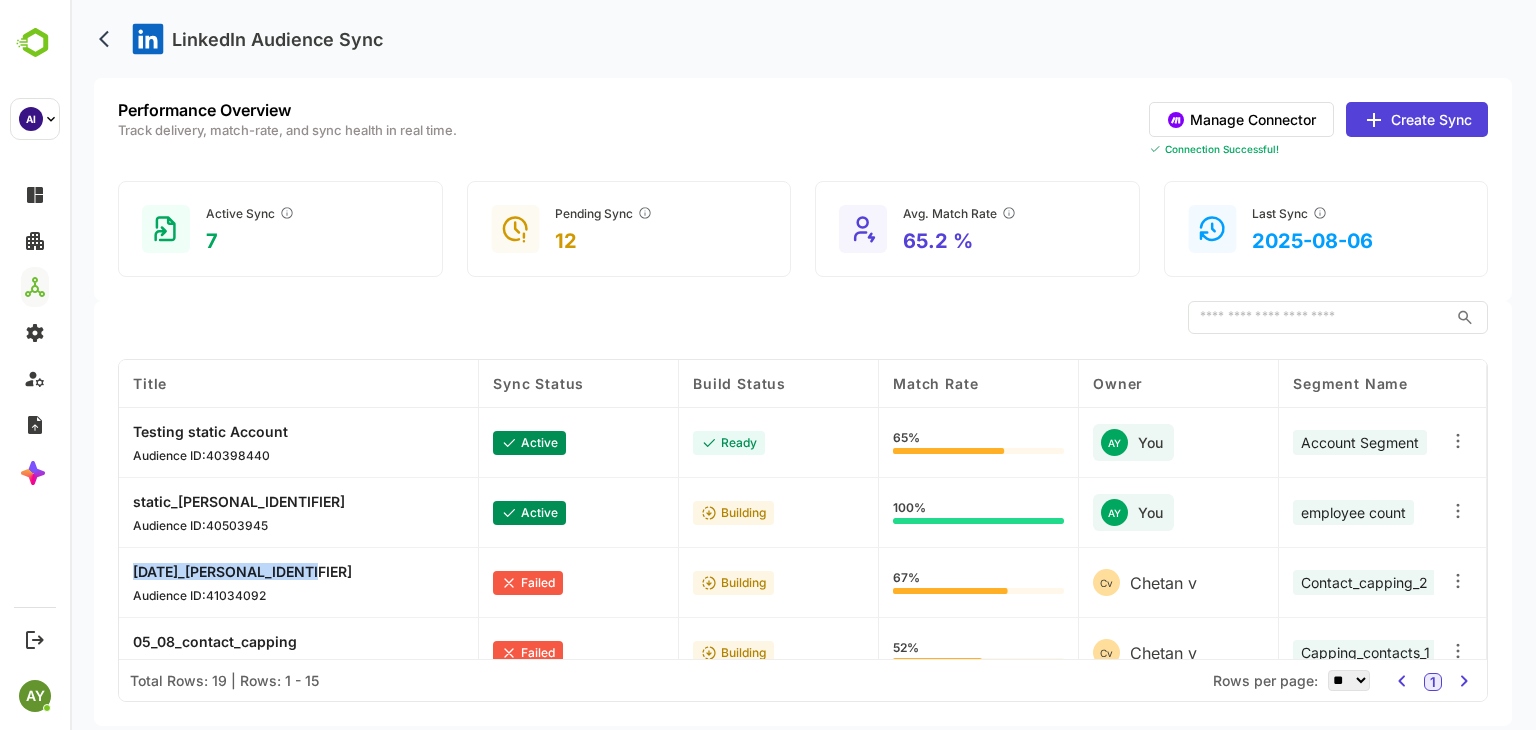 click 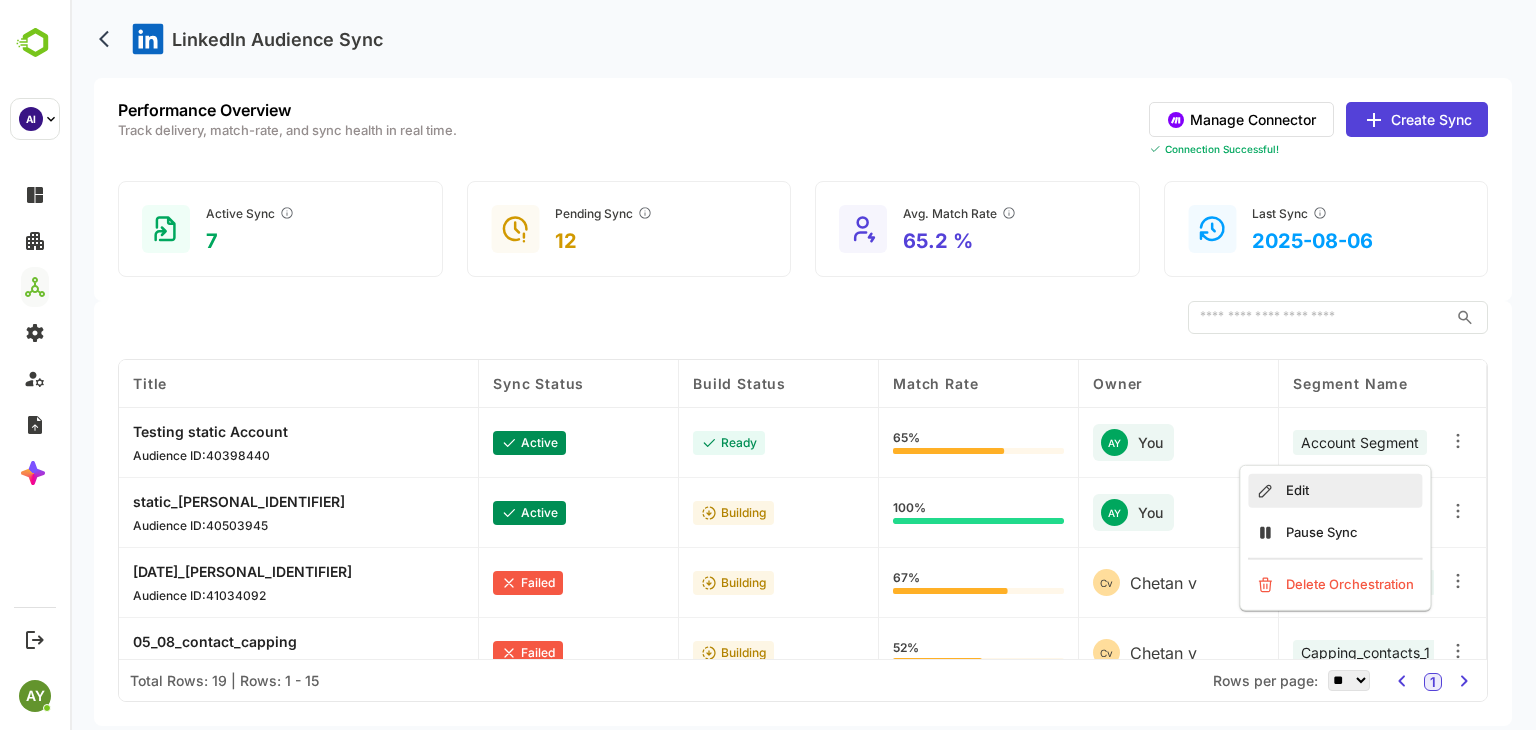 click on "Edit" at bounding box center (1335, 491) 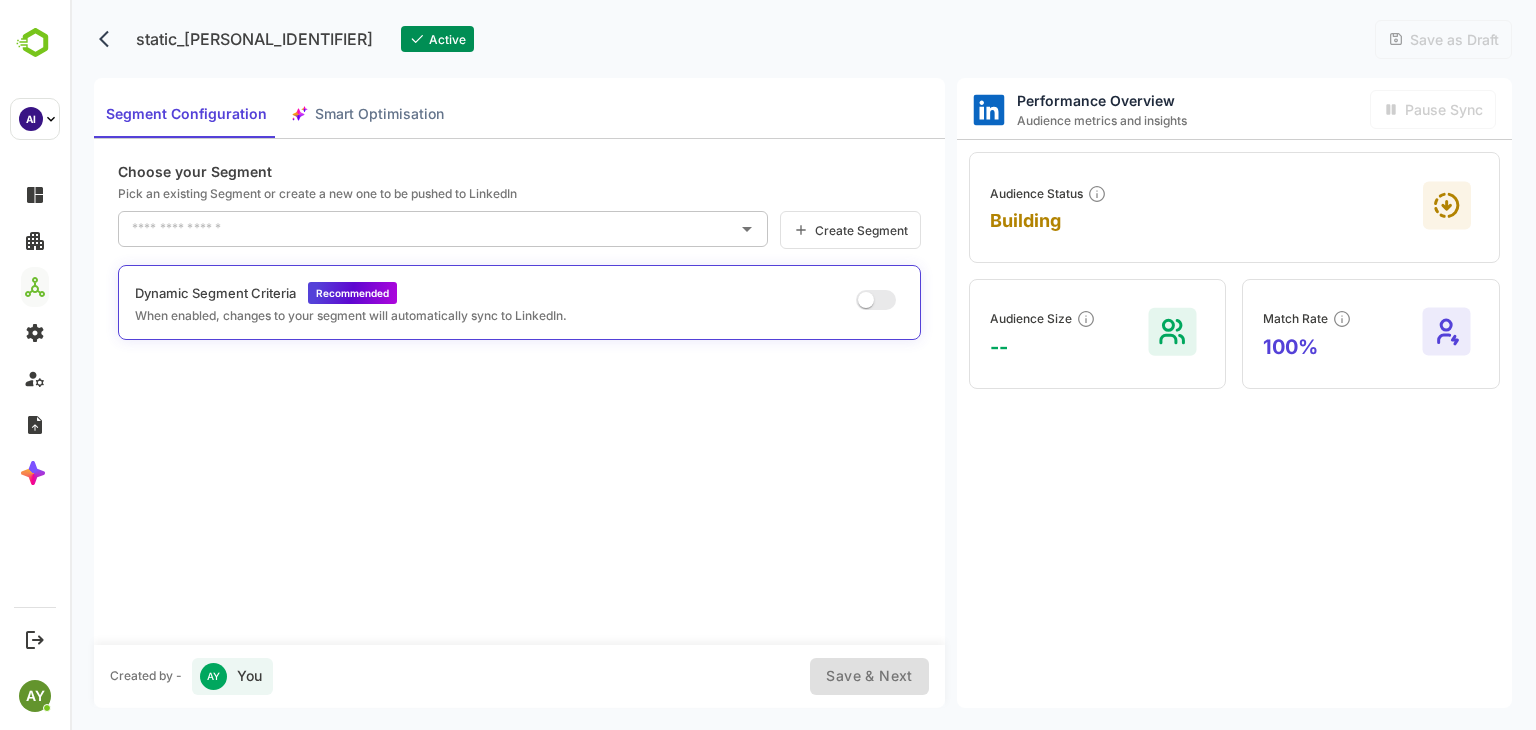 type on "**********" 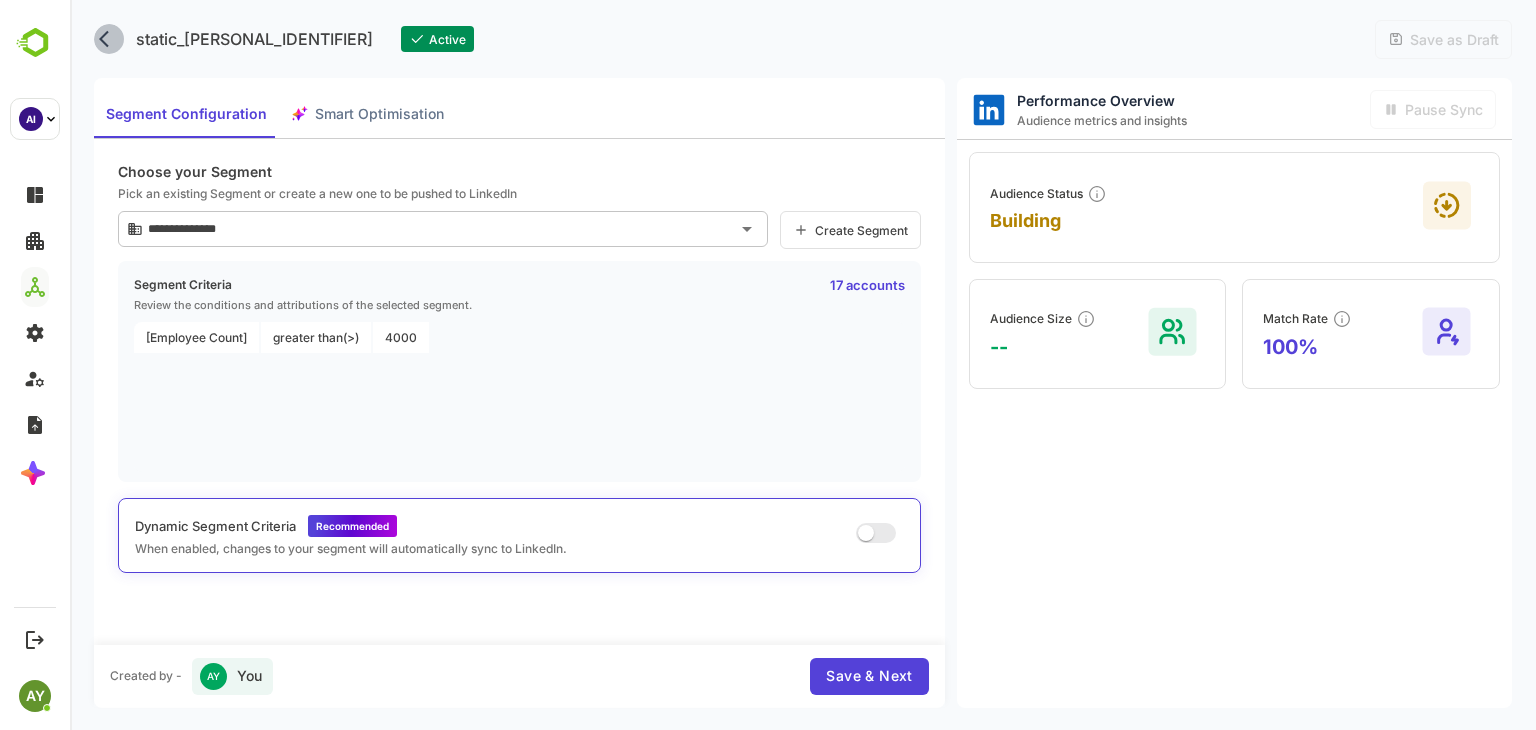 click 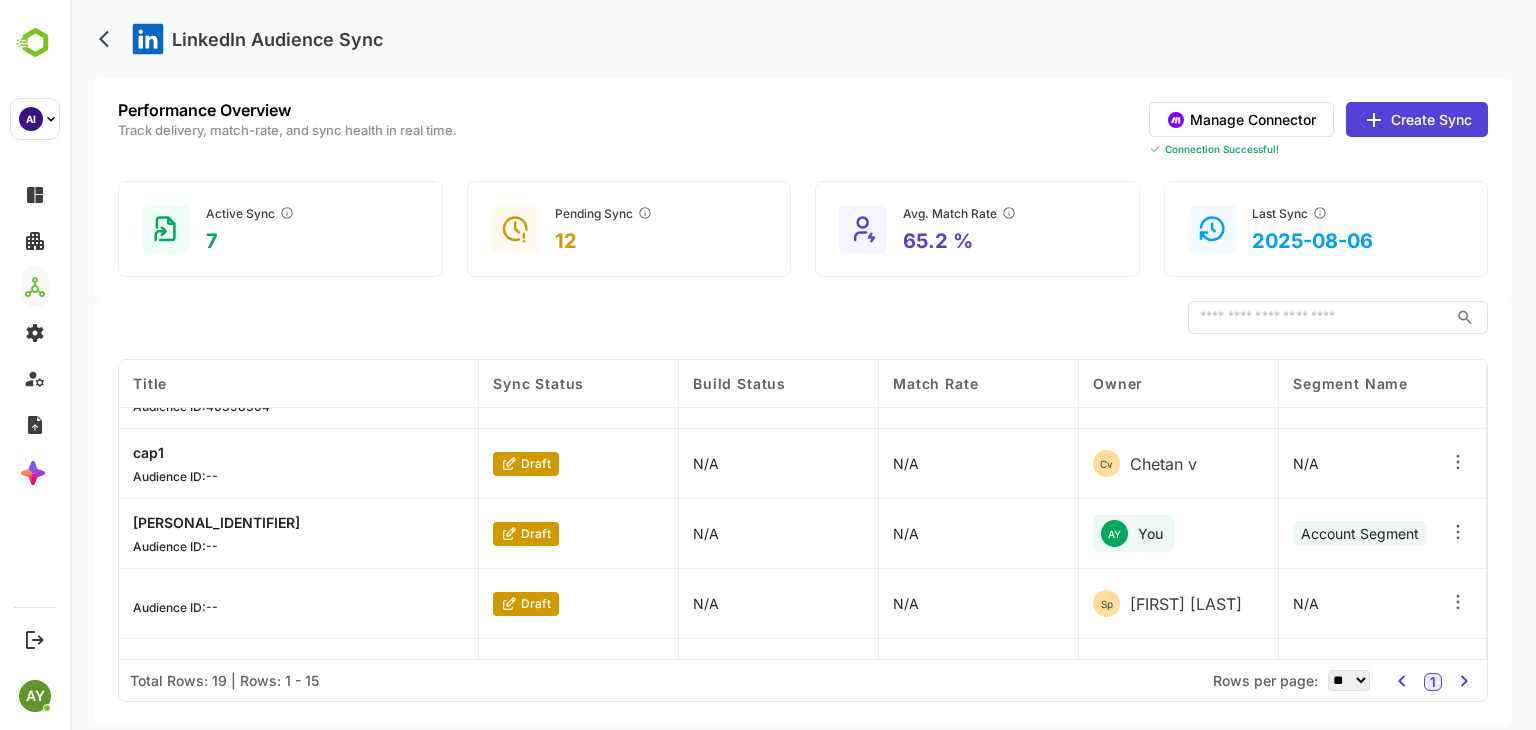 scroll, scrollTop: 682, scrollLeft: 0, axis: vertical 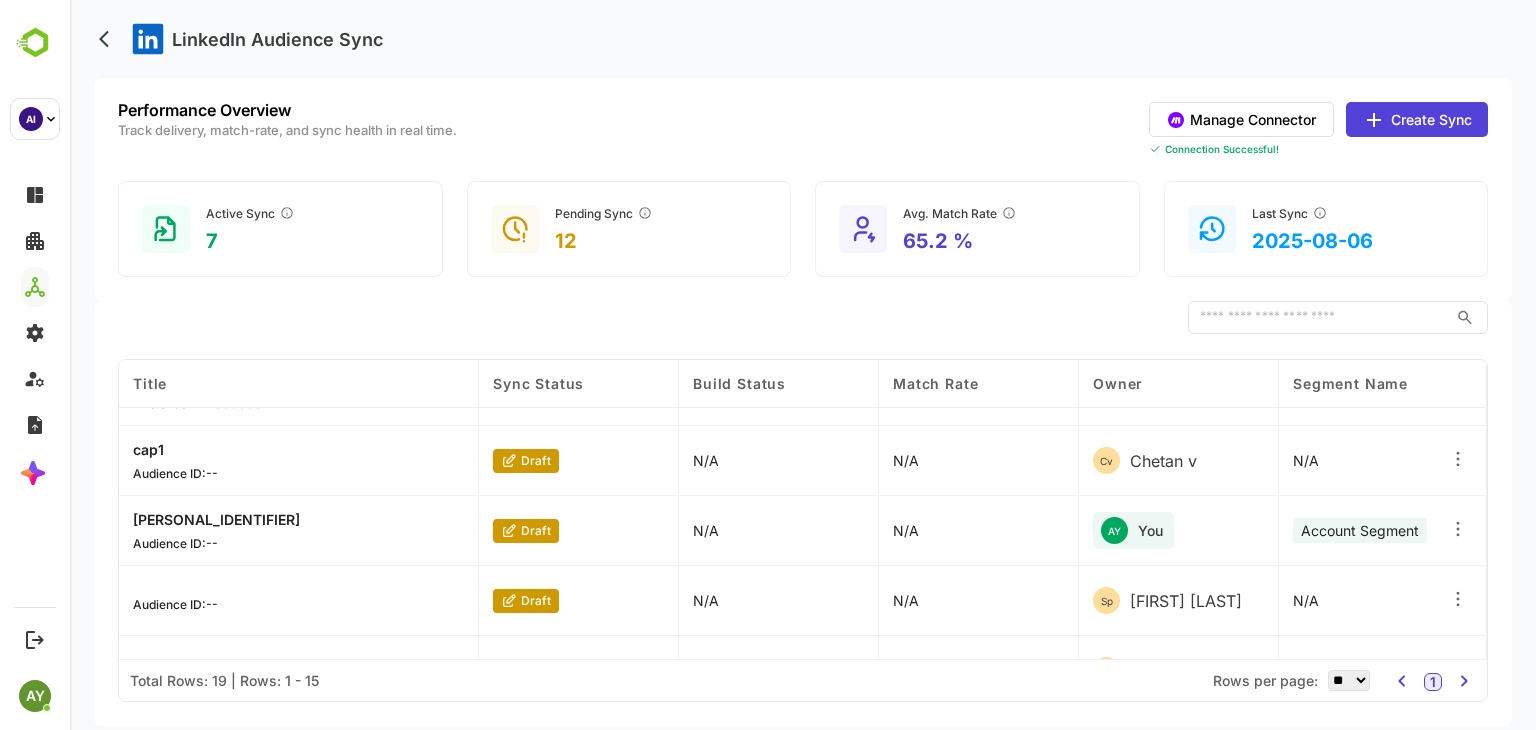click 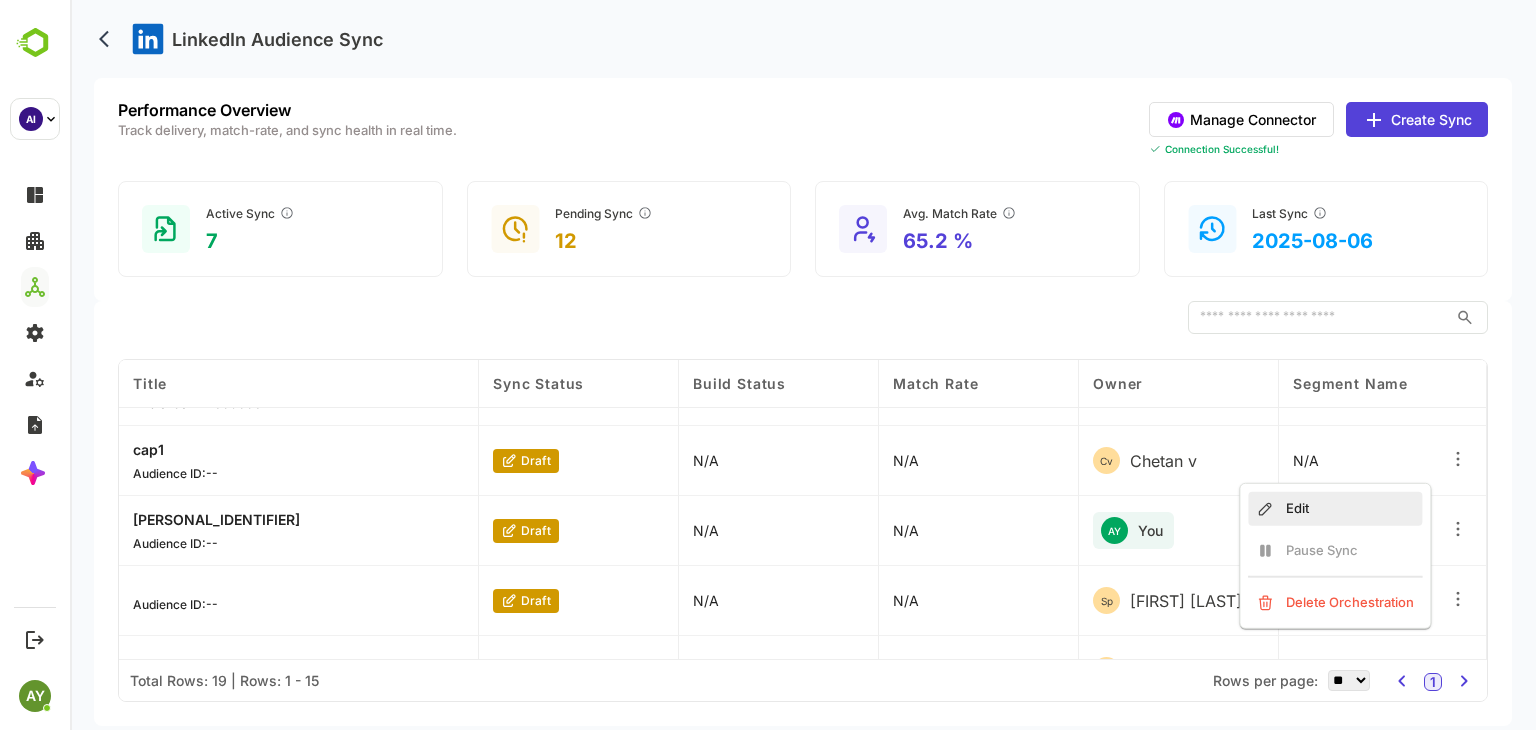 click on "Edit" at bounding box center [1335, 509] 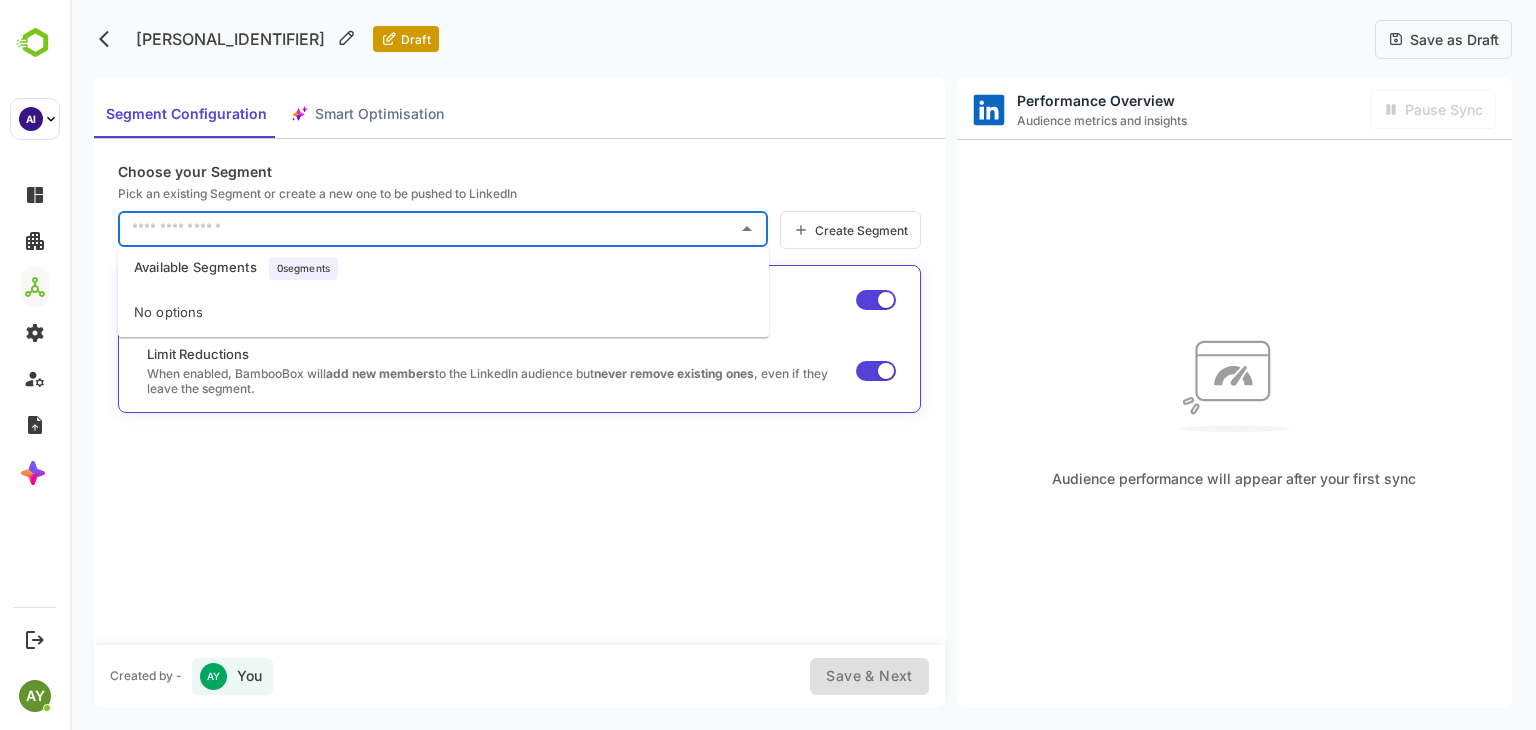 click at bounding box center (428, 229) 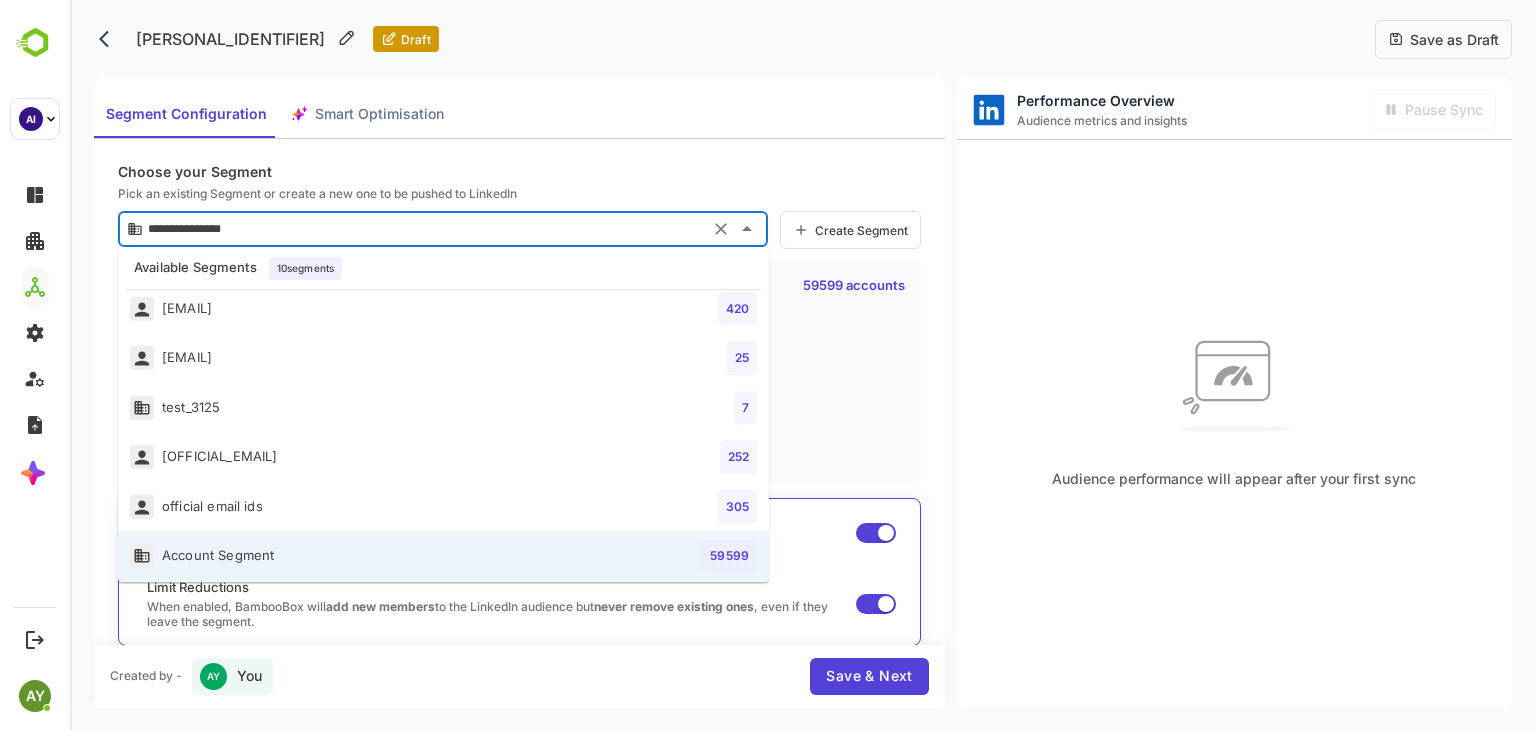scroll, scrollTop: 220, scrollLeft: 0, axis: vertical 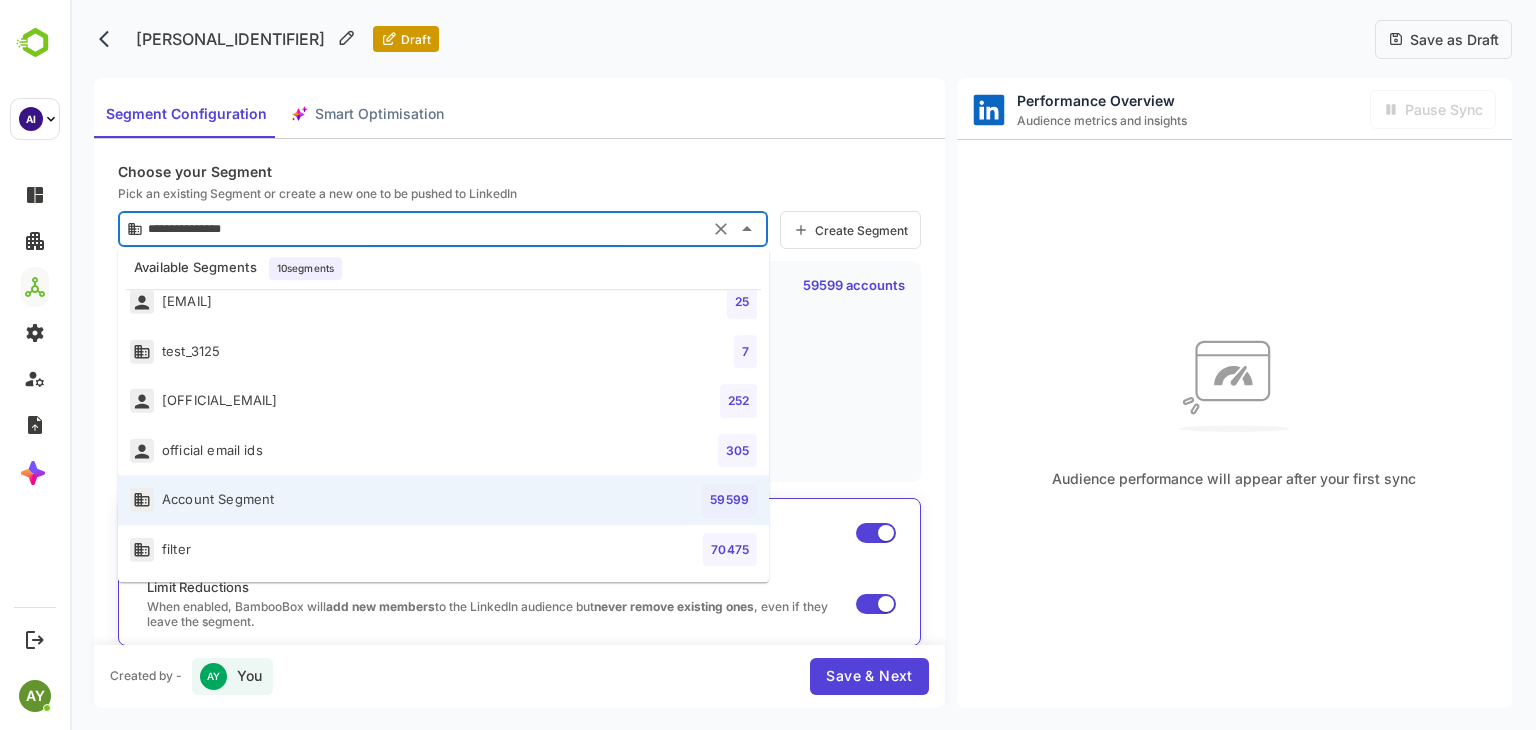 click on "filter 70475" at bounding box center [443, 550] 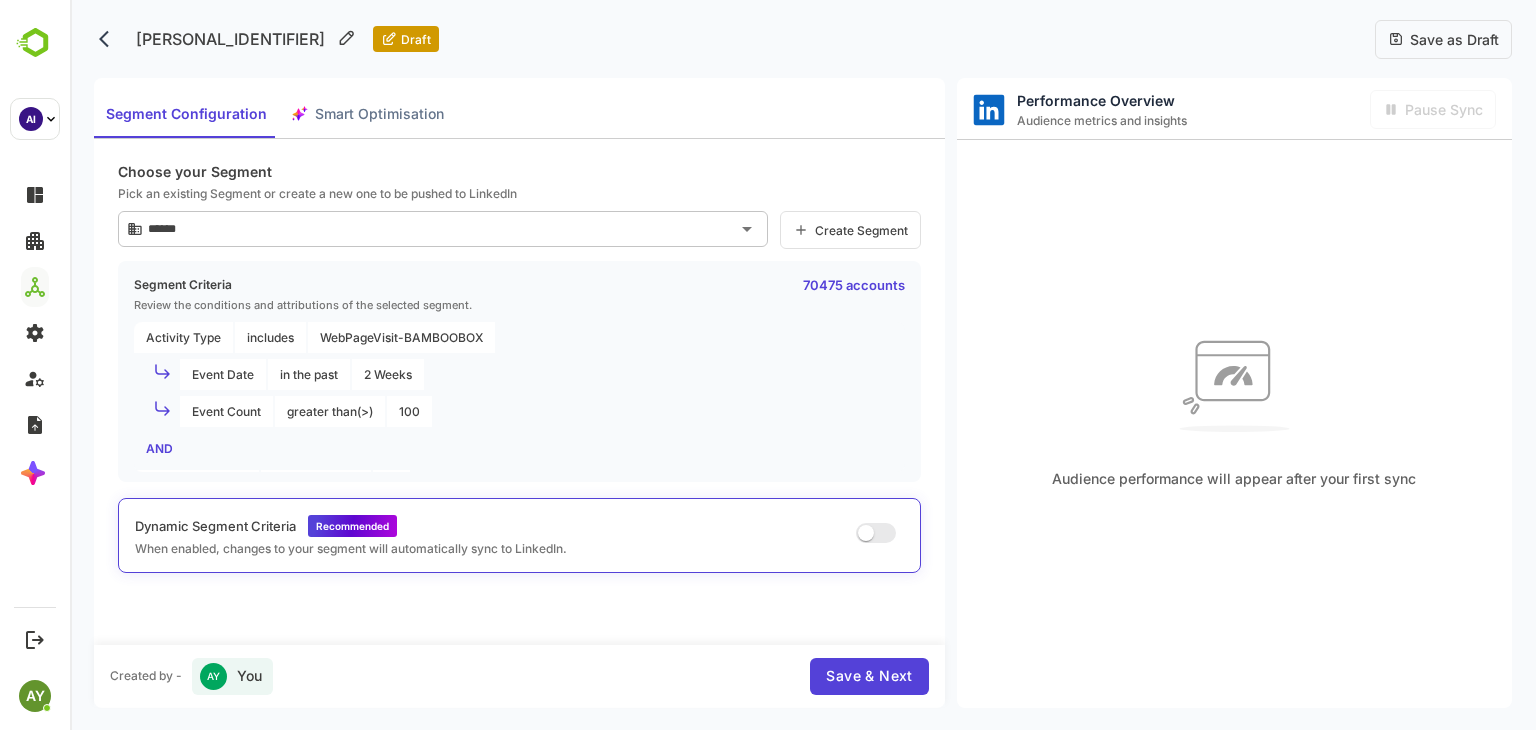 click on "Save as Draft" at bounding box center (1451, 39) 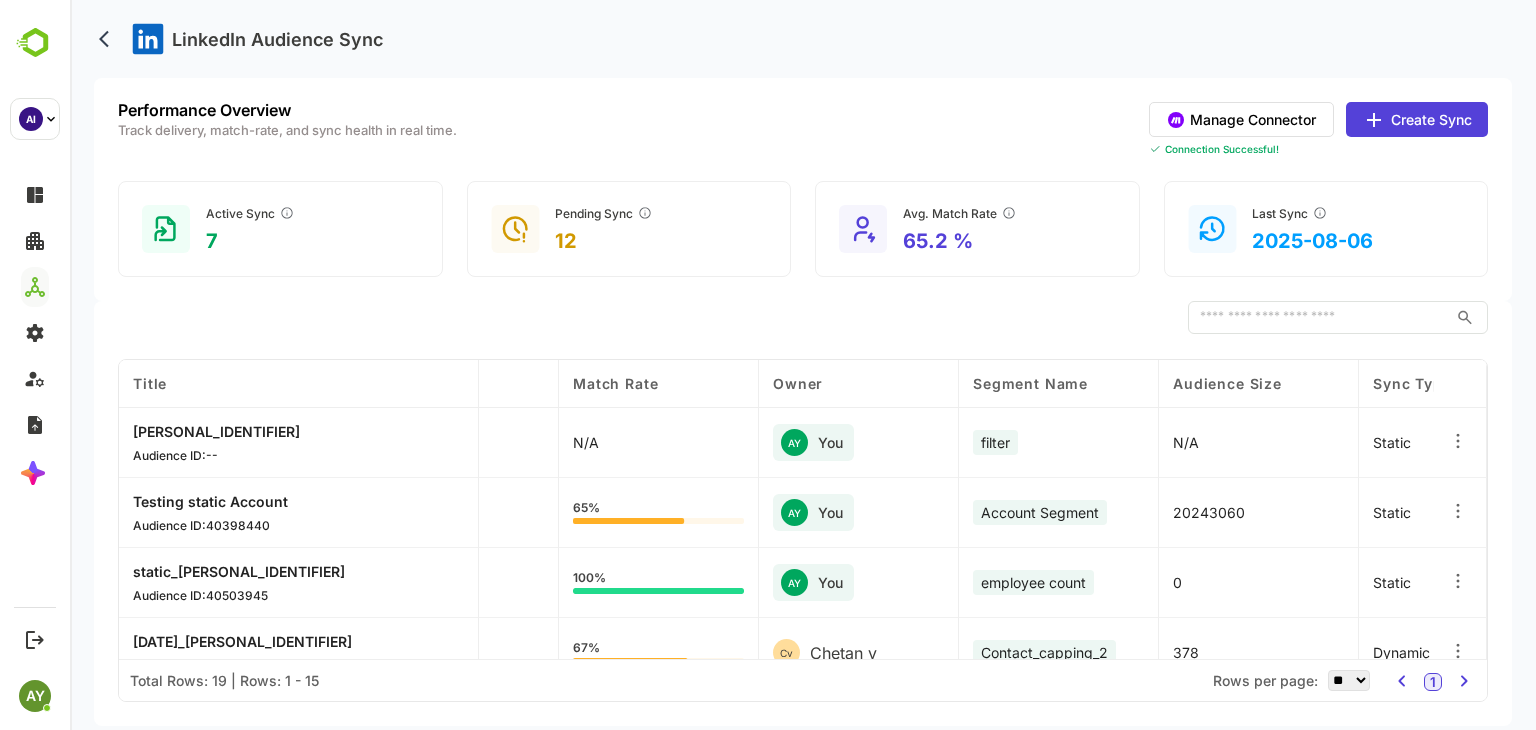 scroll, scrollTop: 0, scrollLeft: 0, axis: both 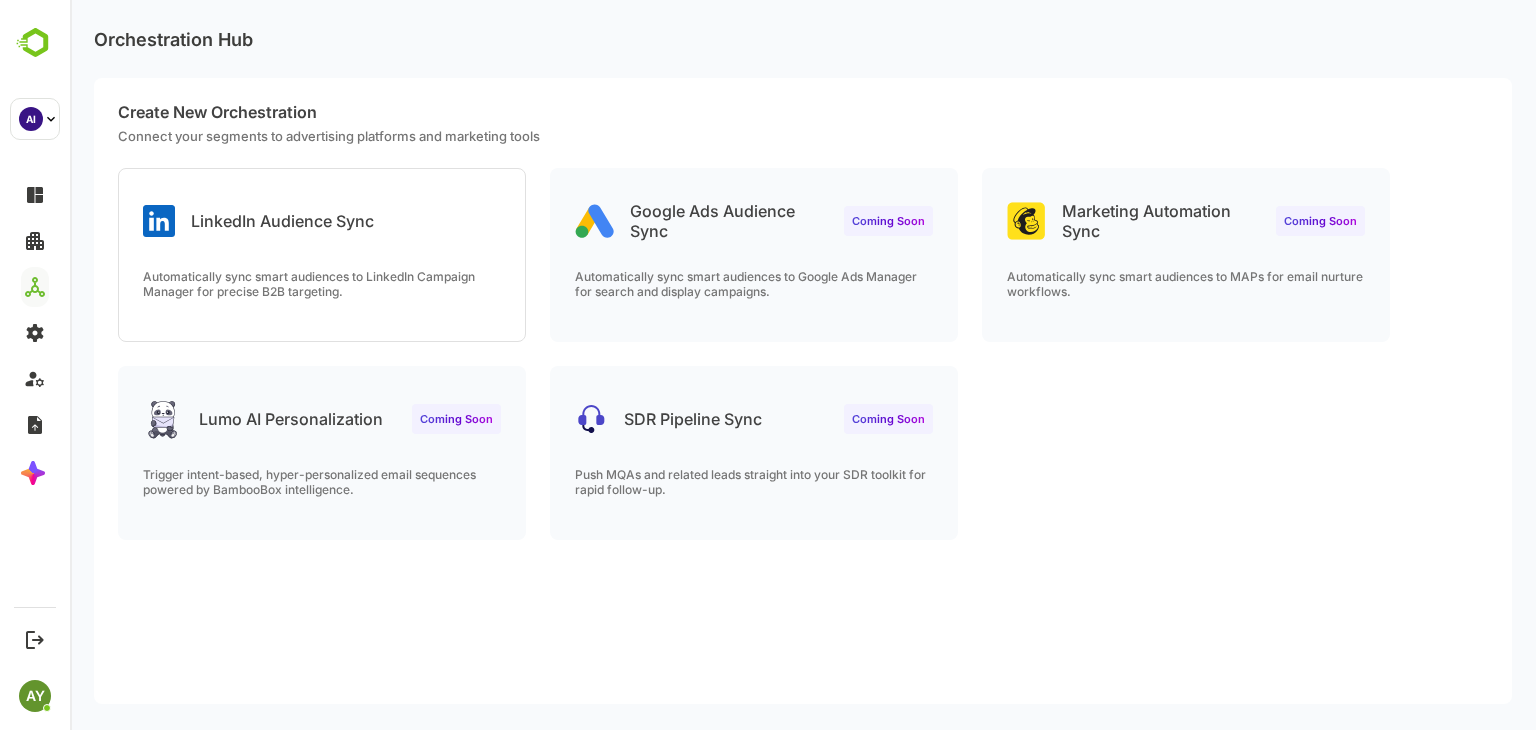 click on "LinkedIn Audience Sync" at bounding box center (322, 205) 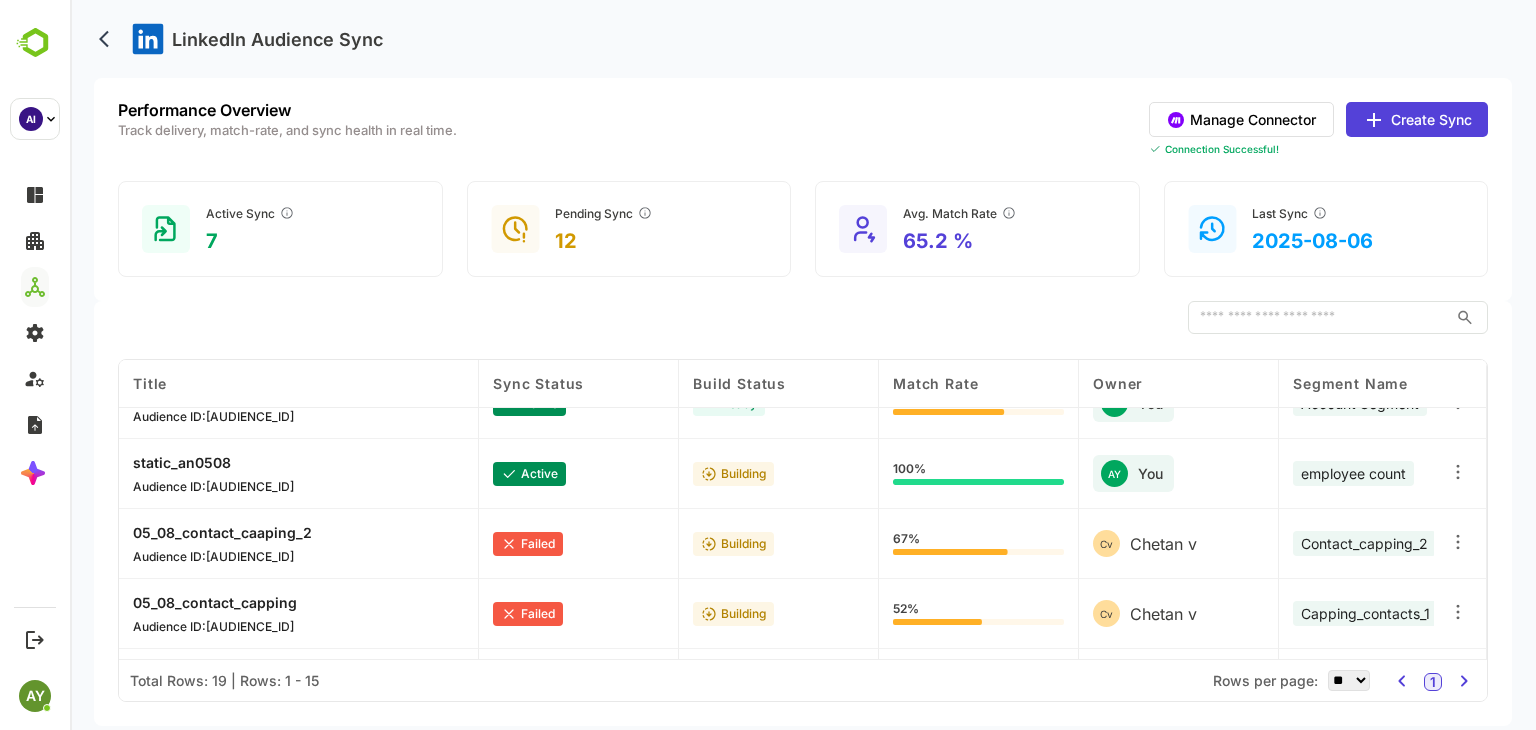 scroll, scrollTop: 0, scrollLeft: 0, axis: both 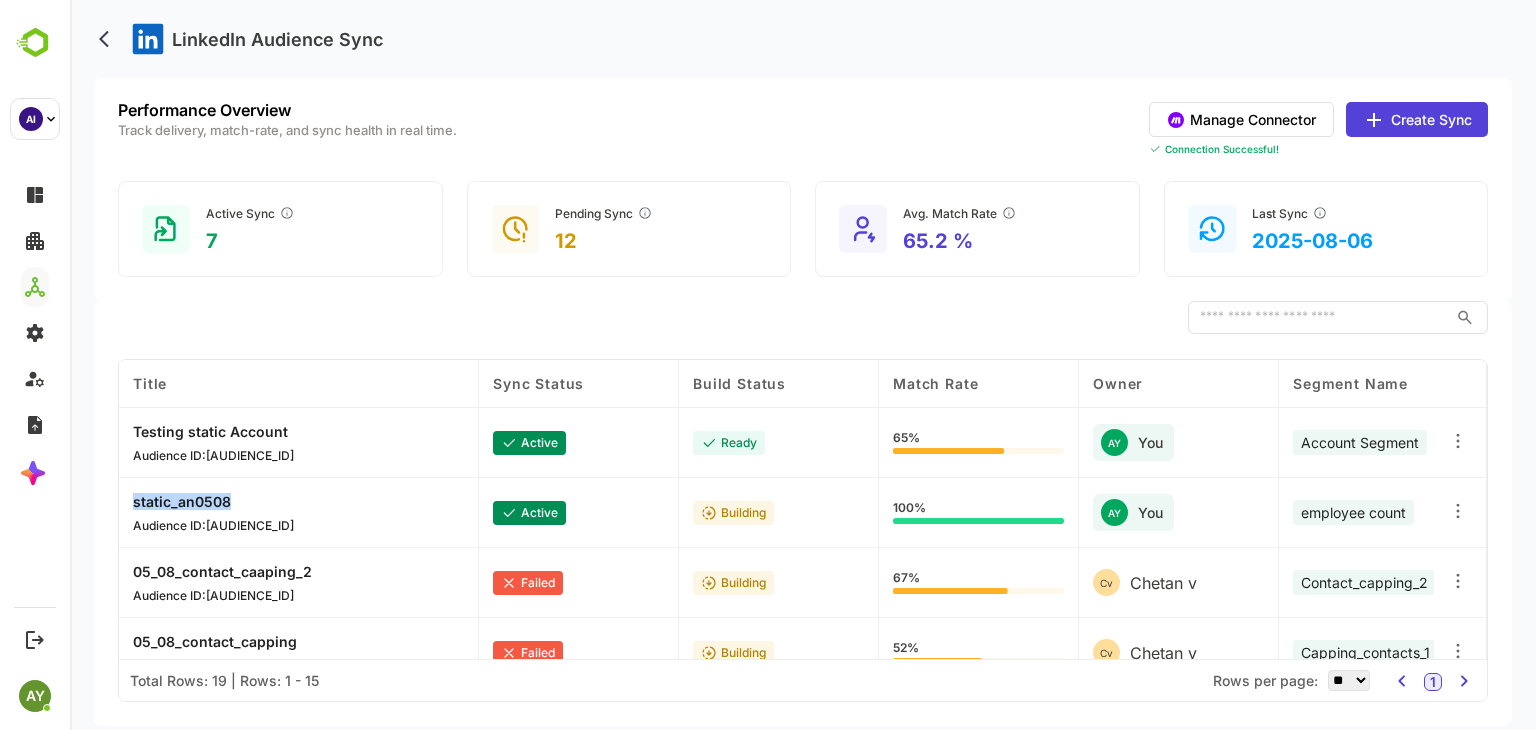 drag, startPoint x: 263, startPoint y: 509, endPoint x: 95, endPoint y: 489, distance: 169.1863 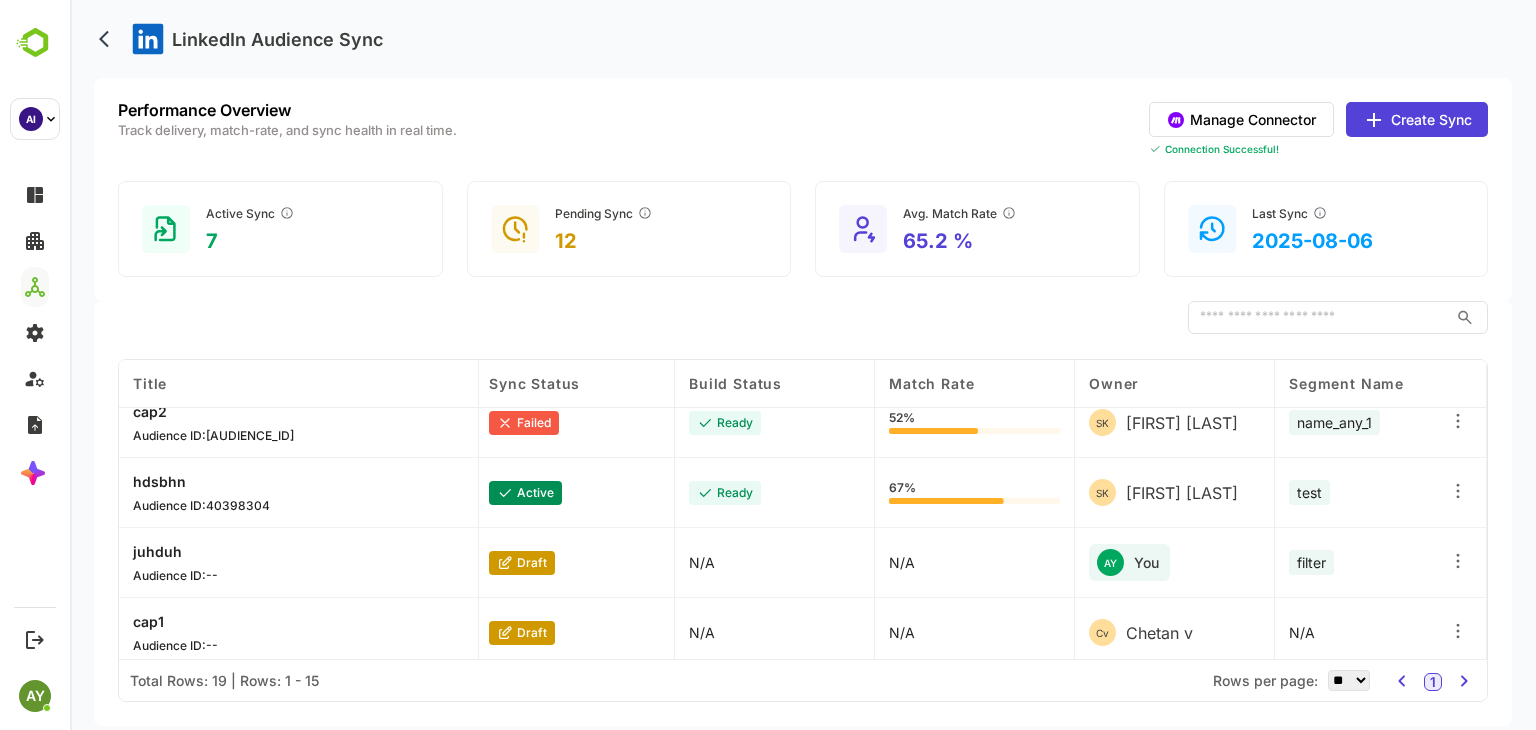 scroll, scrollTop: 592, scrollLeft: 4, axis: both 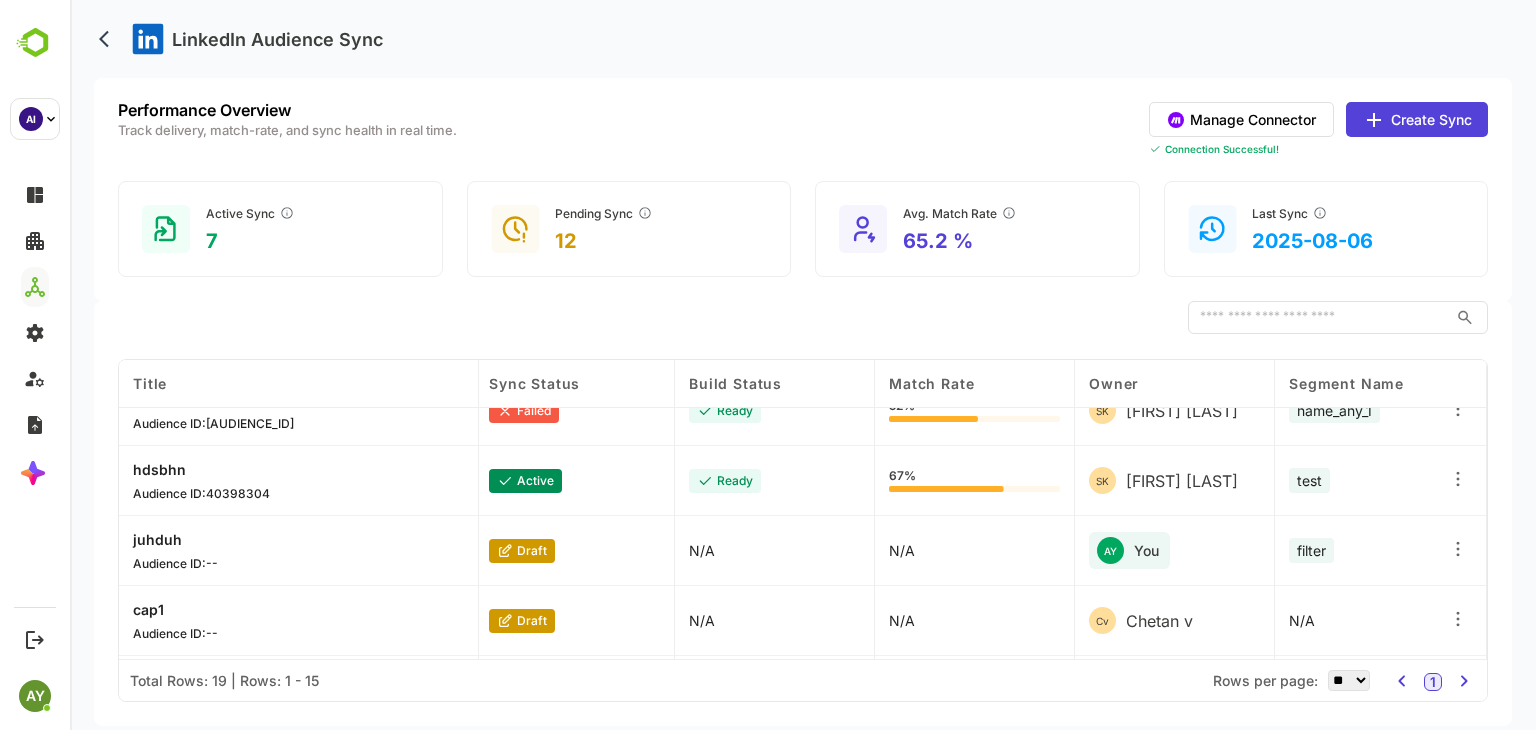 click 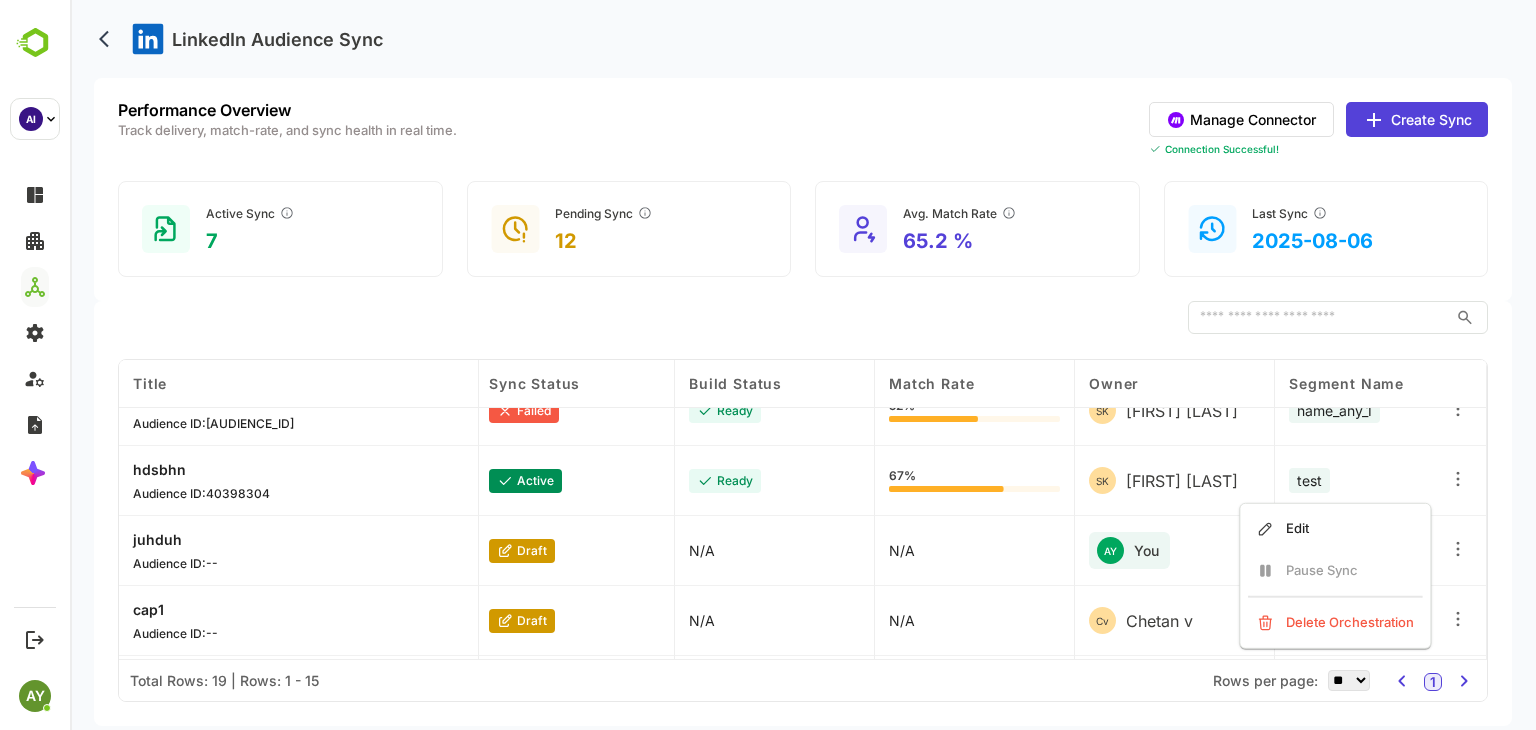 click on "Edit Pause Sync Delete Orchestration" at bounding box center [1335, 576] 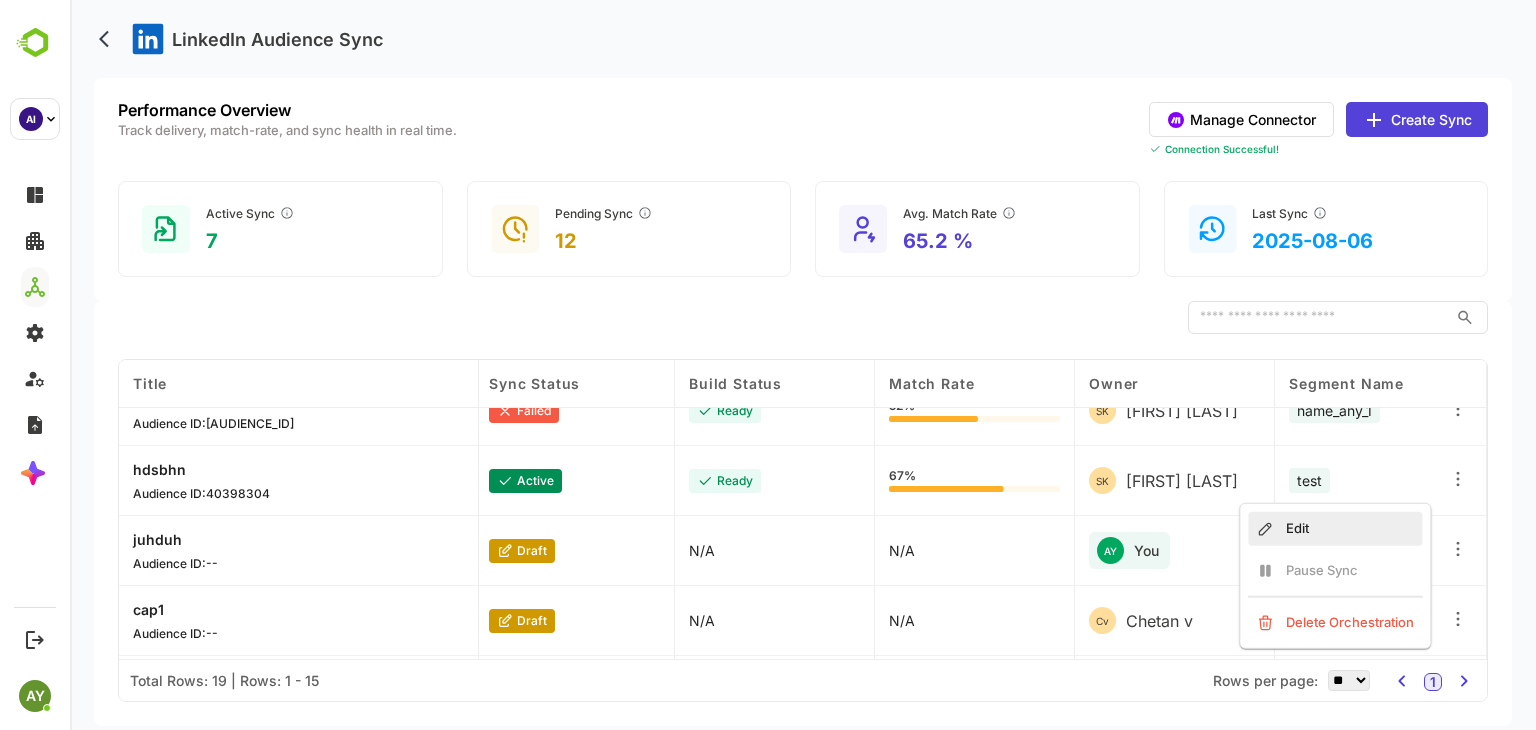 click on "Edit" at bounding box center (1335, 529) 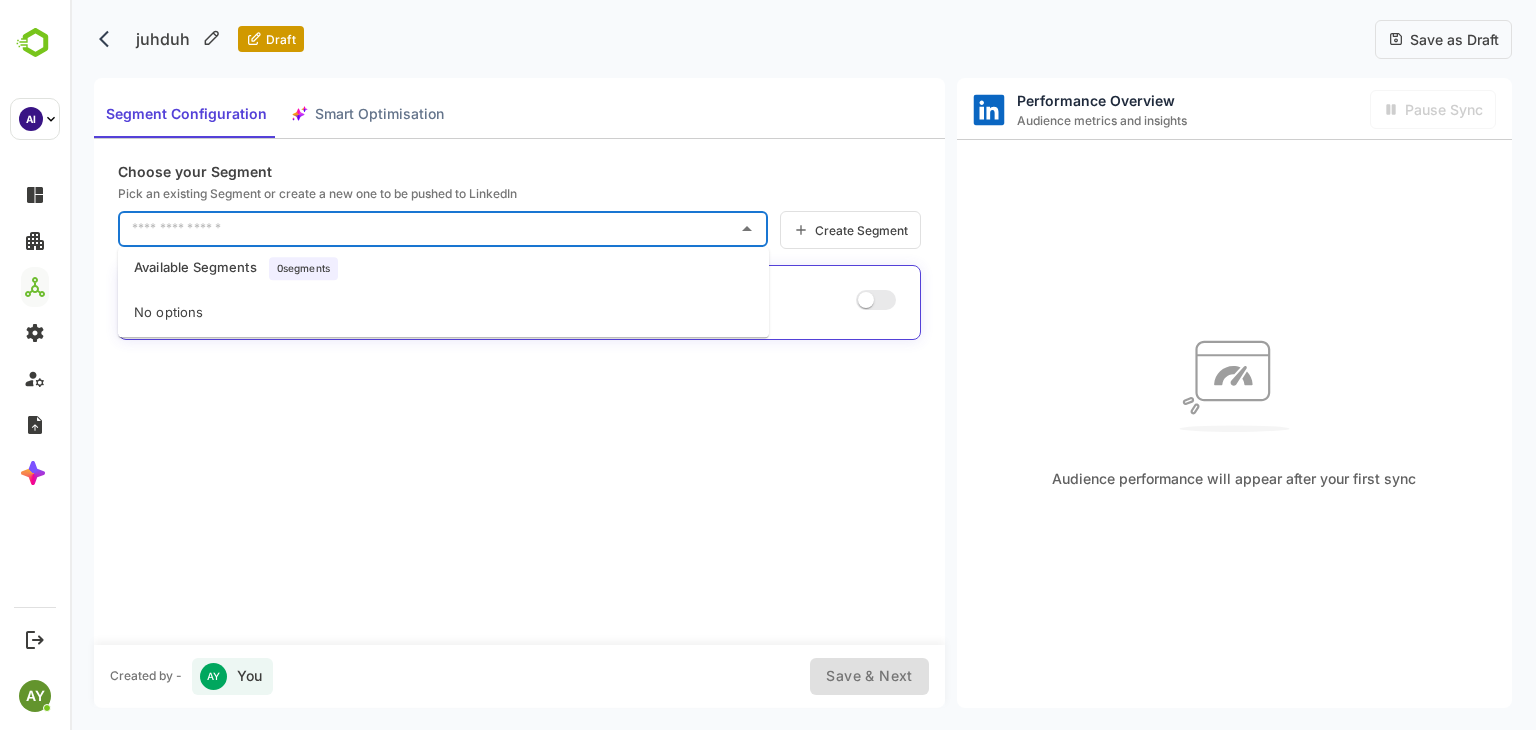 click at bounding box center [428, 229] 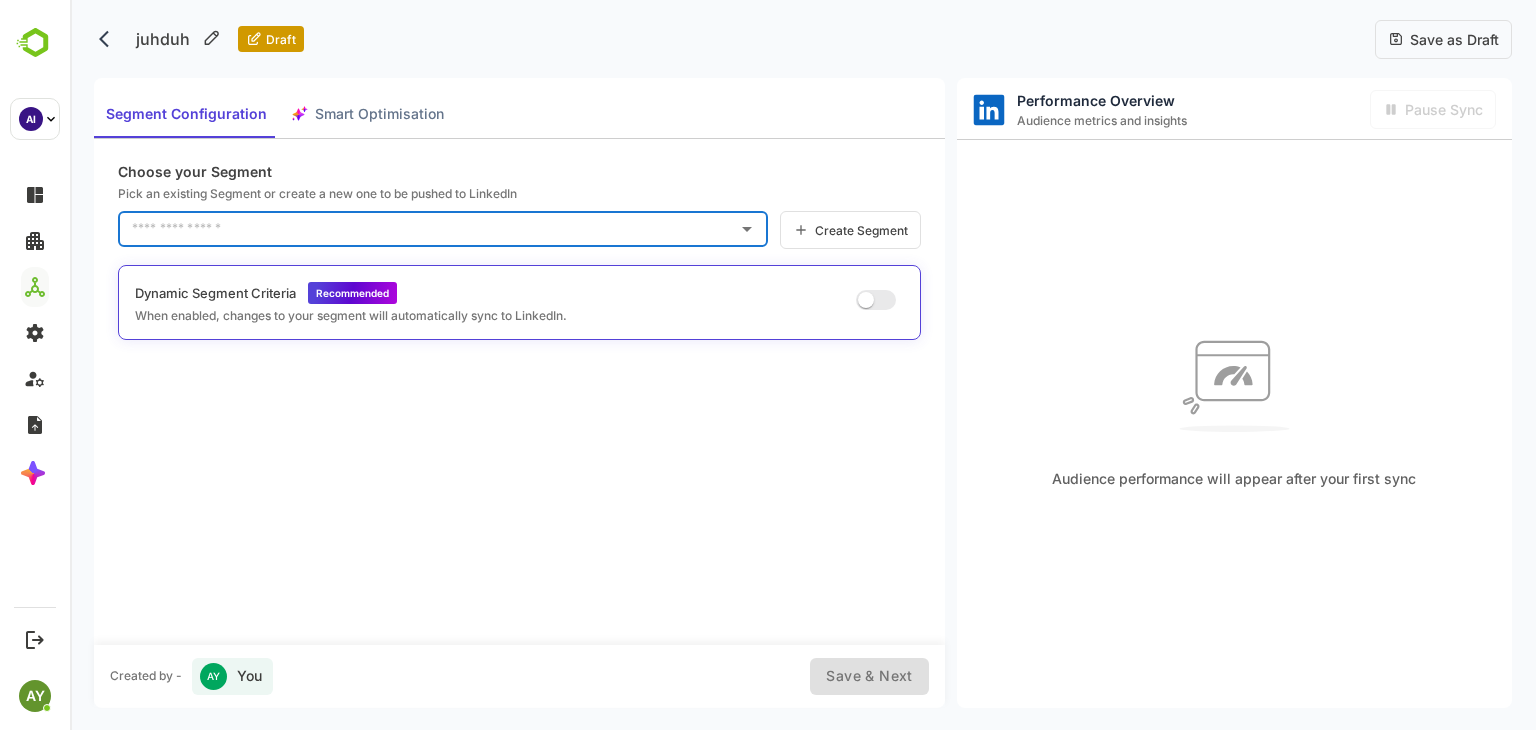 click at bounding box center [428, 229] 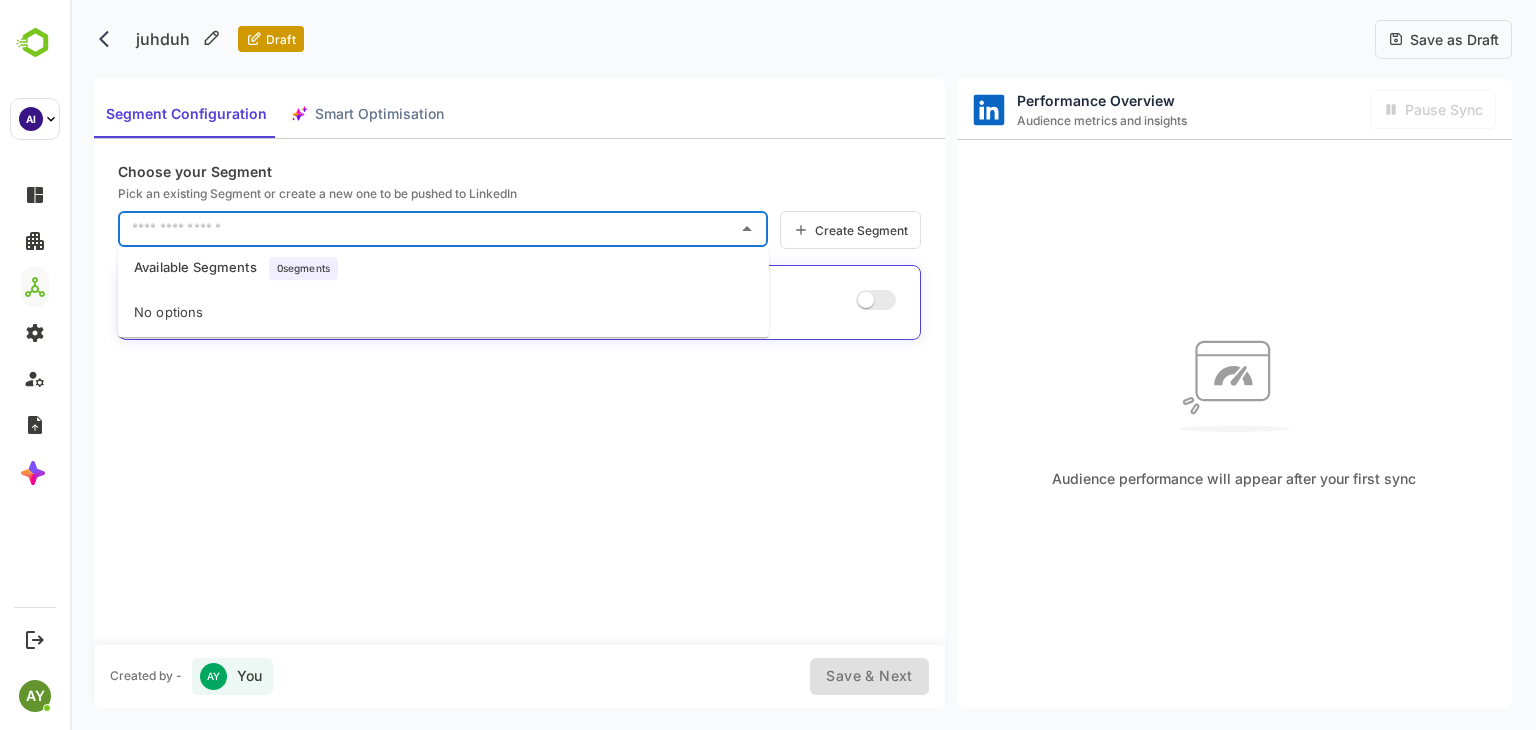 click at bounding box center (428, 229) 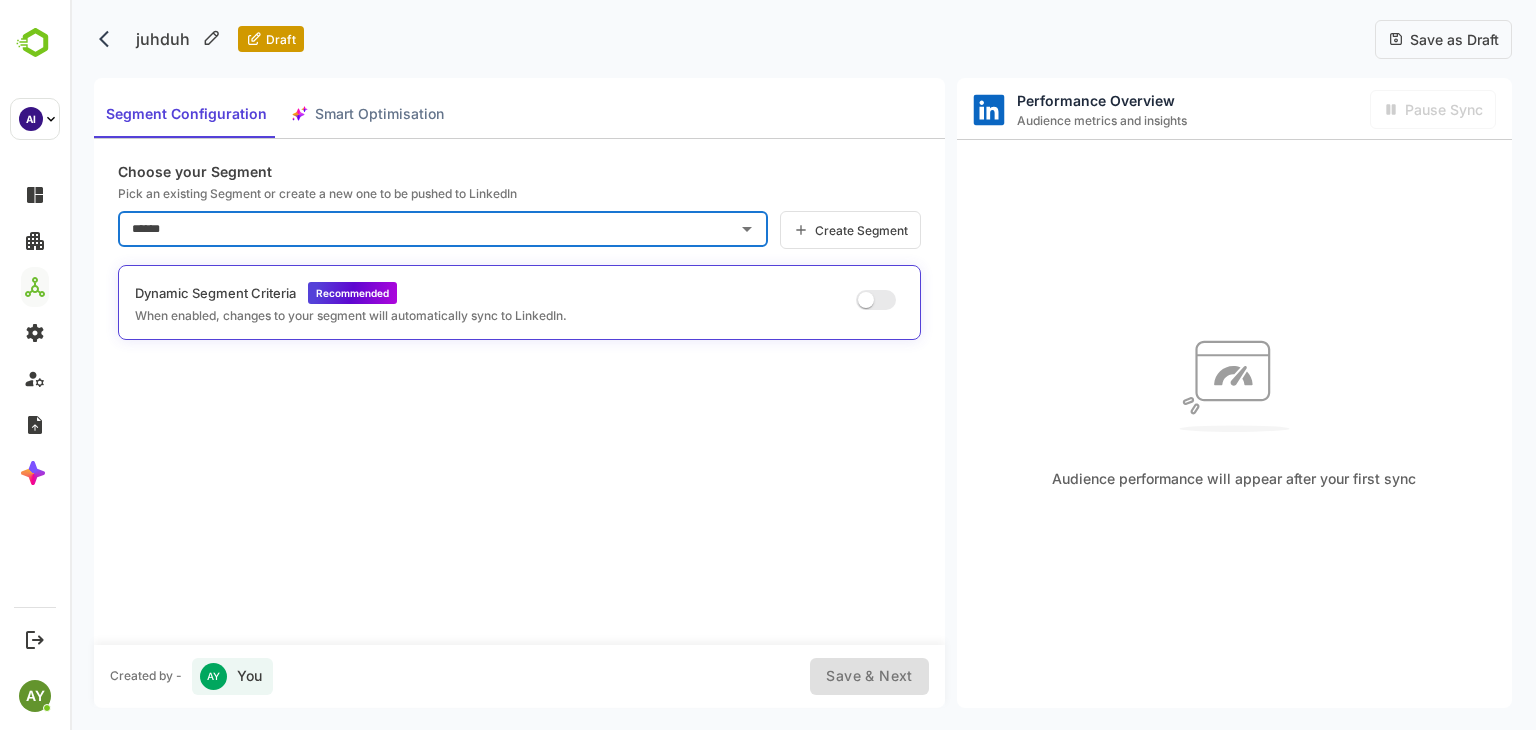 click on "******" at bounding box center (428, 229) 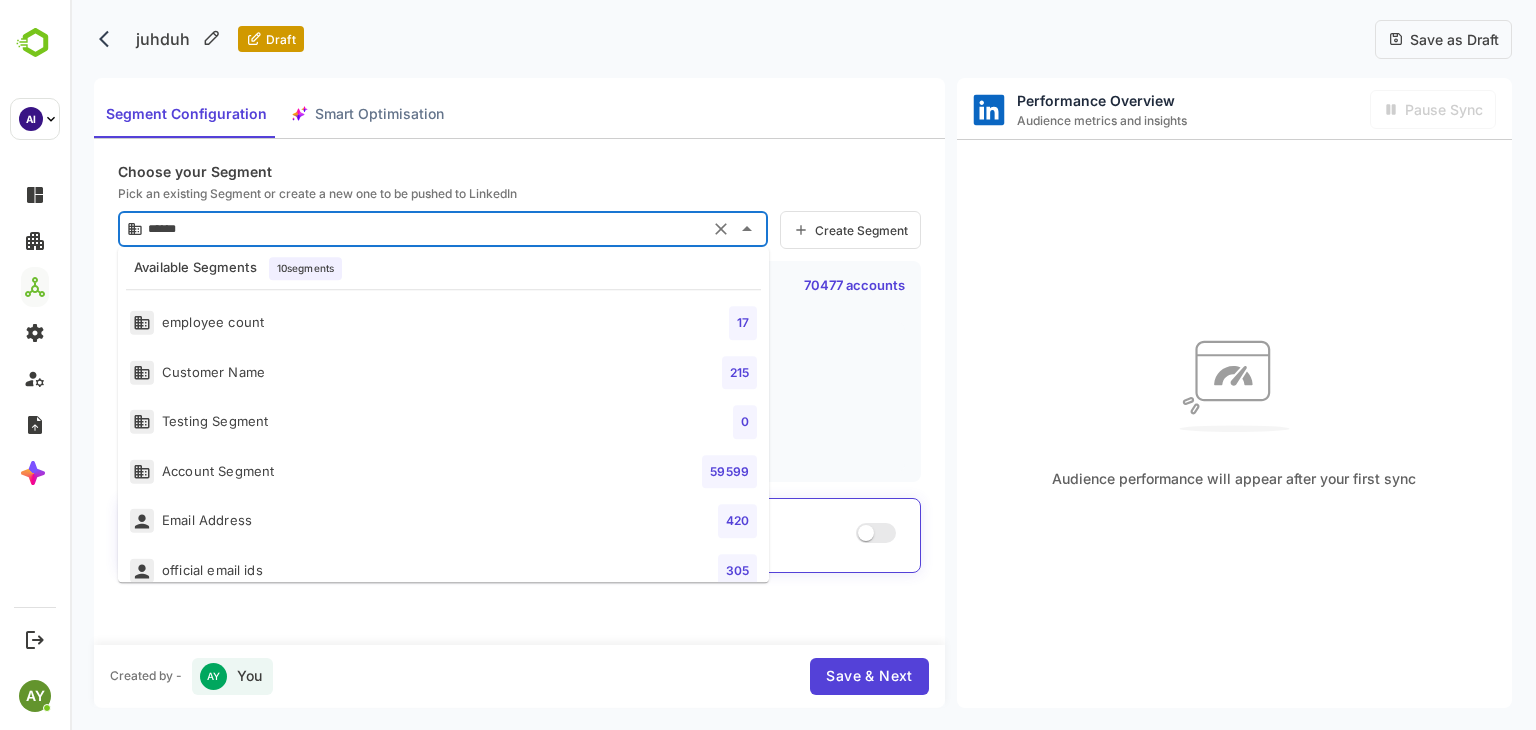 click on "******" at bounding box center (423, 229) 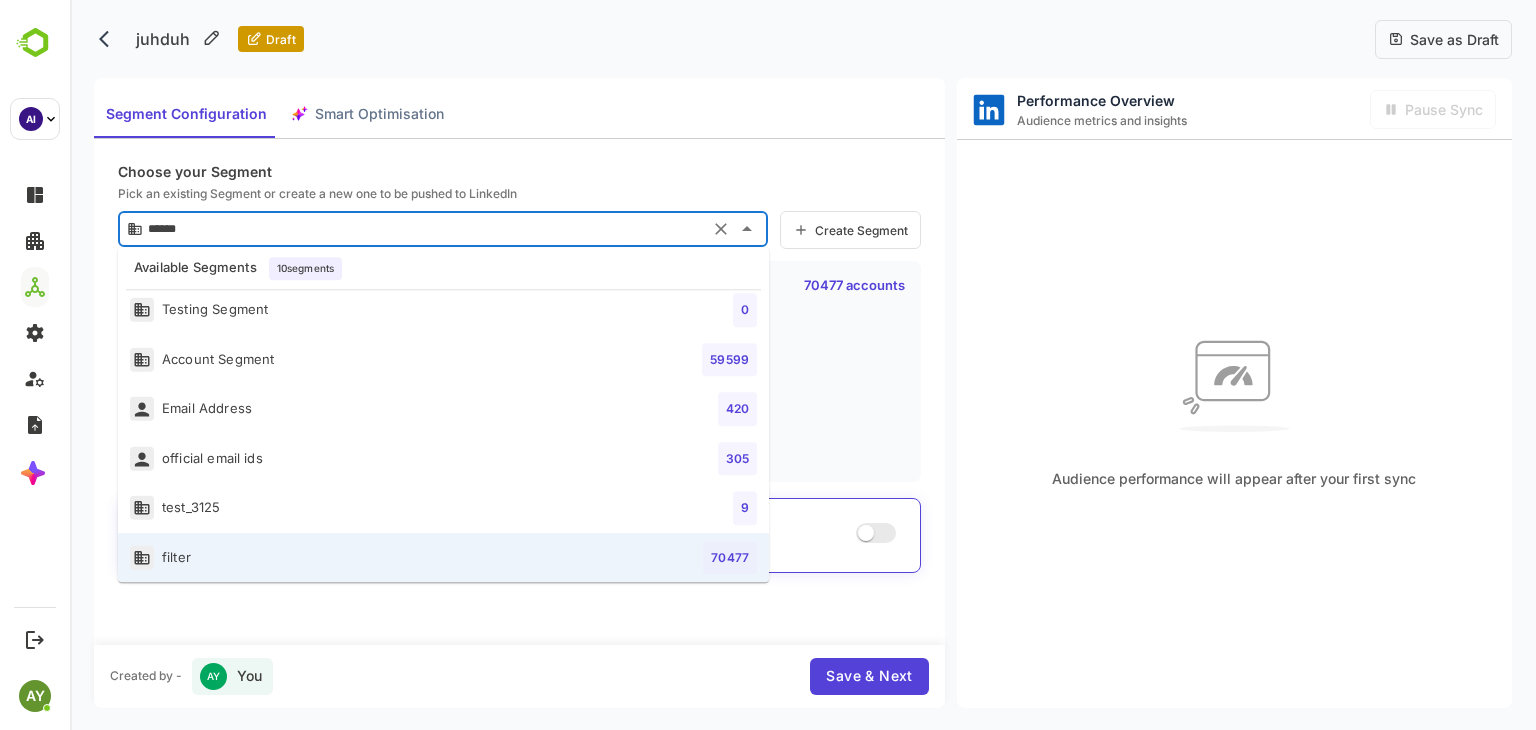 click on "Account Segment 59599" at bounding box center (443, 360) 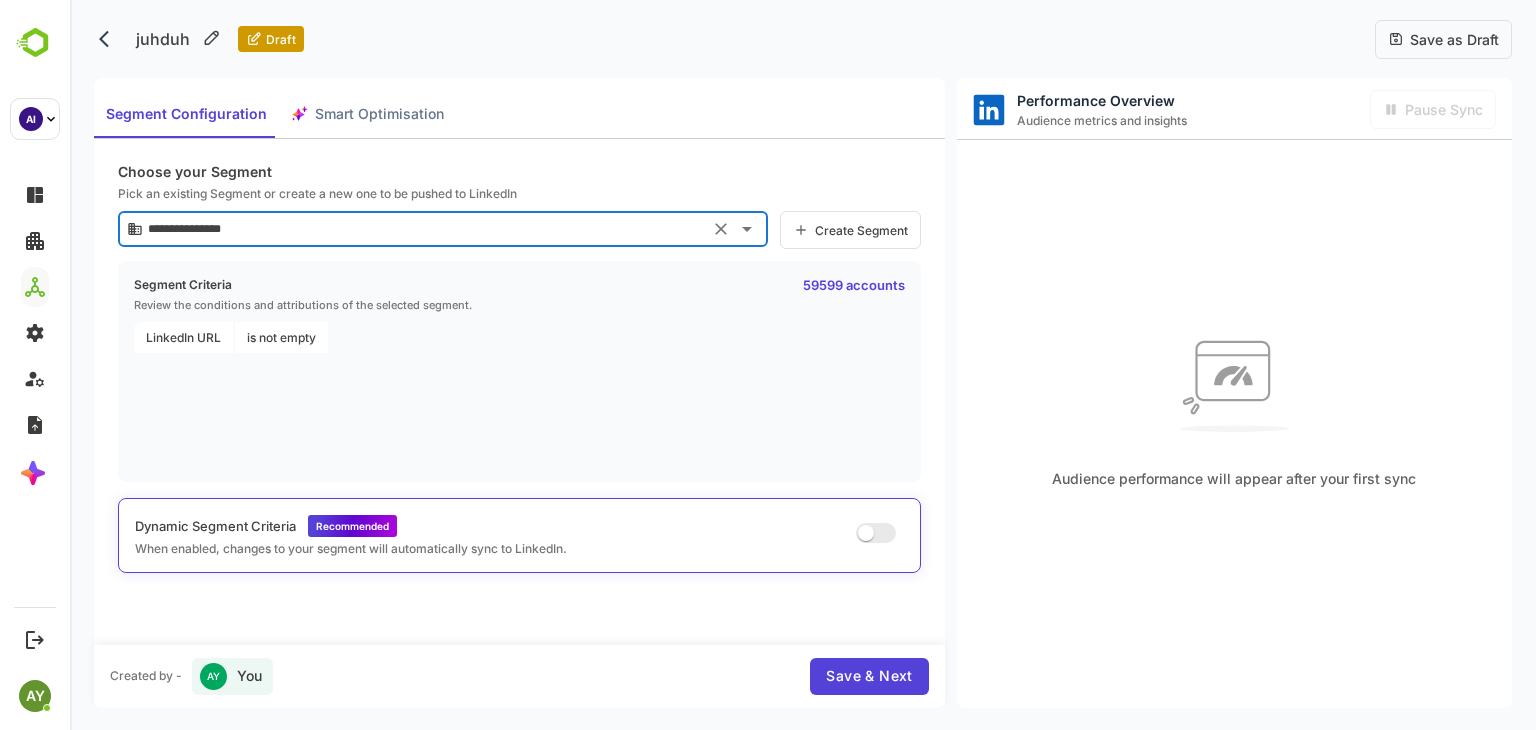 click on "Save as Draft" at bounding box center (1451, 39) 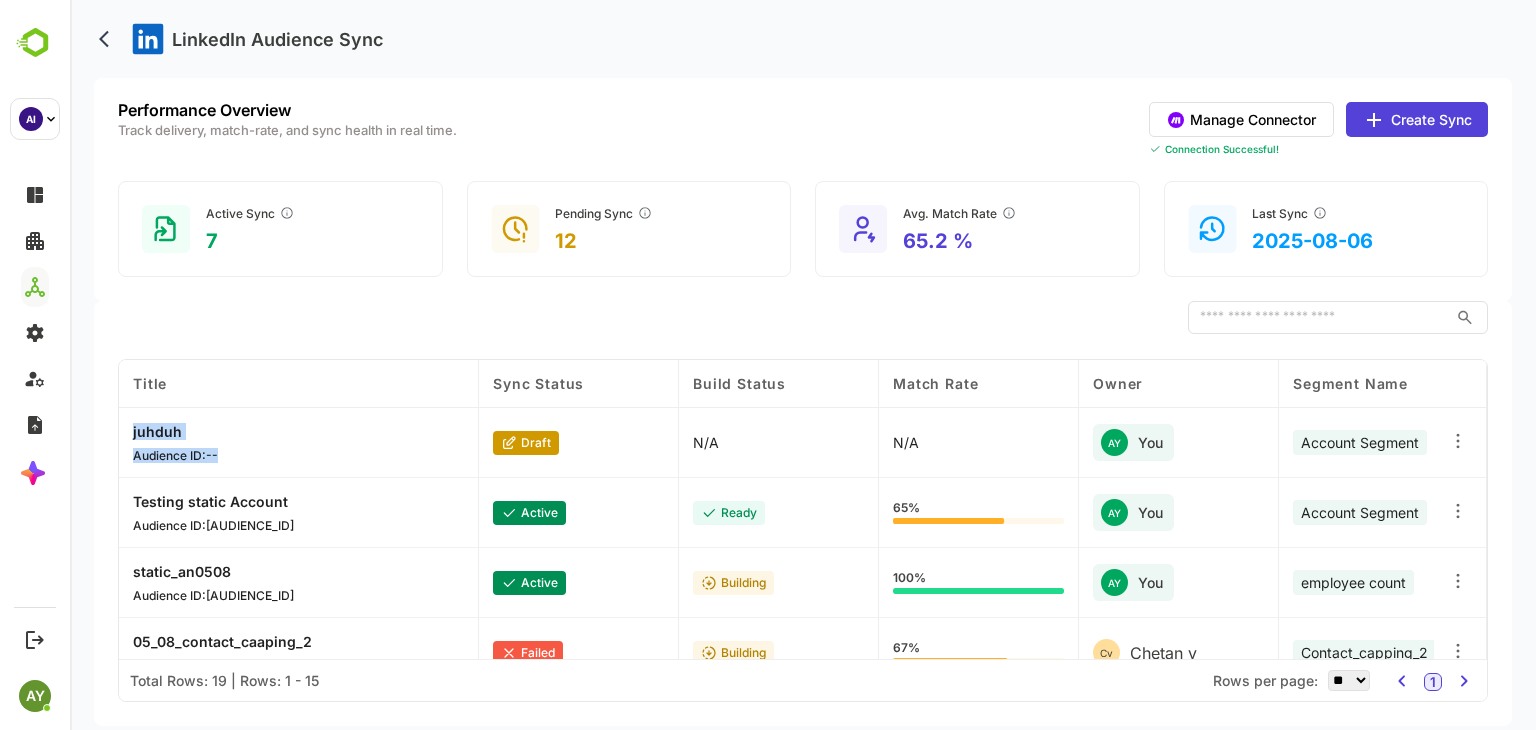 drag, startPoint x: 292, startPoint y: 451, endPoint x: 77, endPoint y: 424, distance: 216.68872 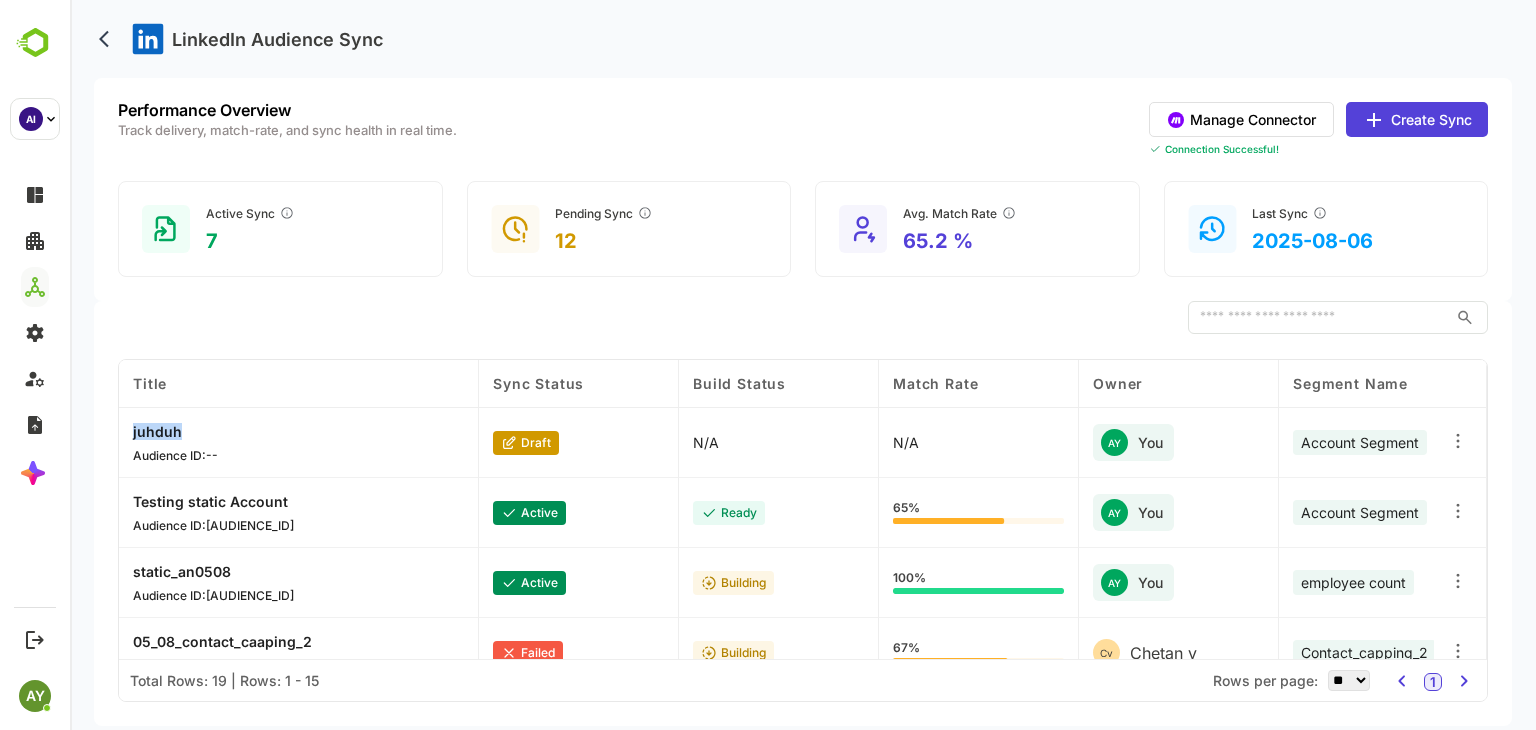 drag, startPoint x: 264, startPoint y: 425, endPoint x: 75, endPoint y: 429, distance: 189.04233 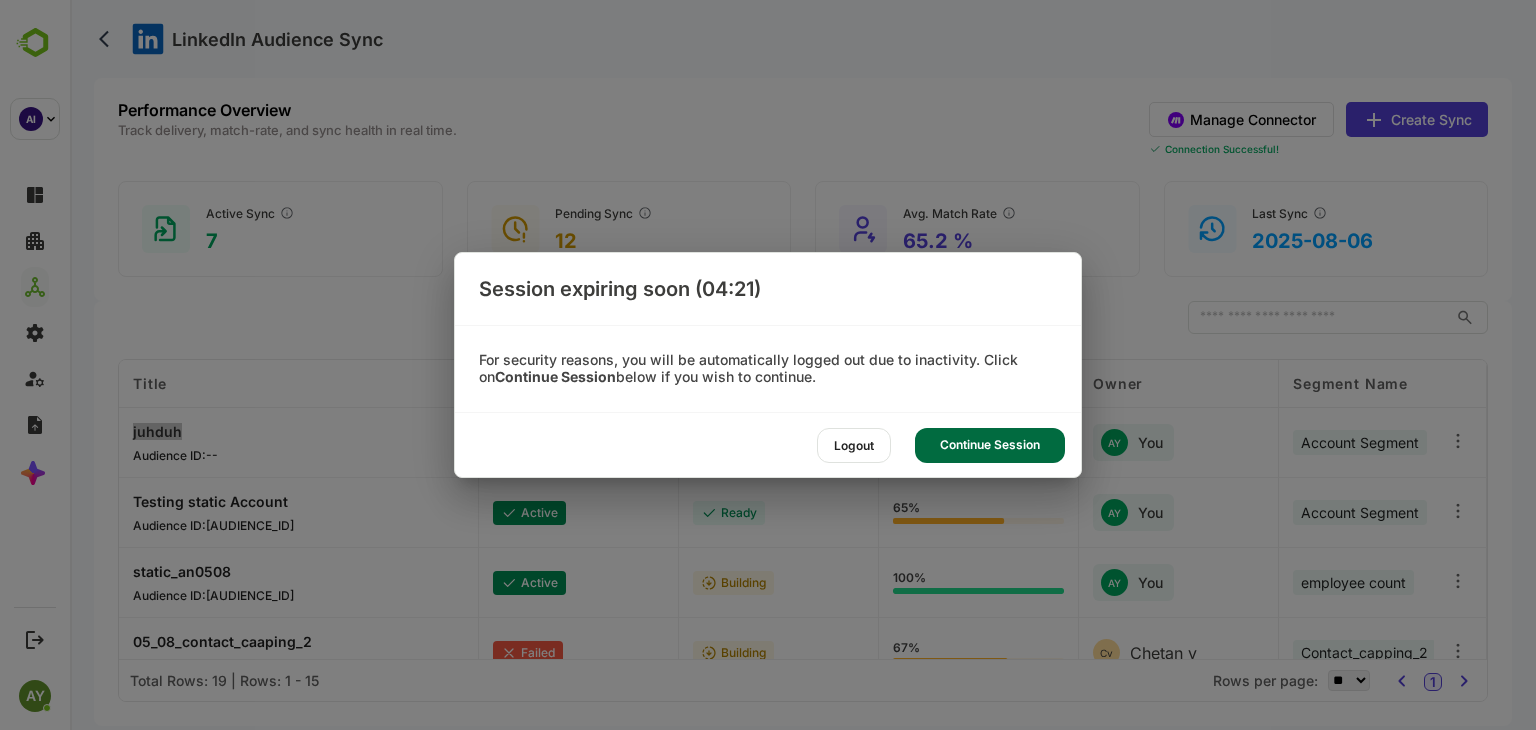 click on "Continue Session" at bounding box center (990, 445) 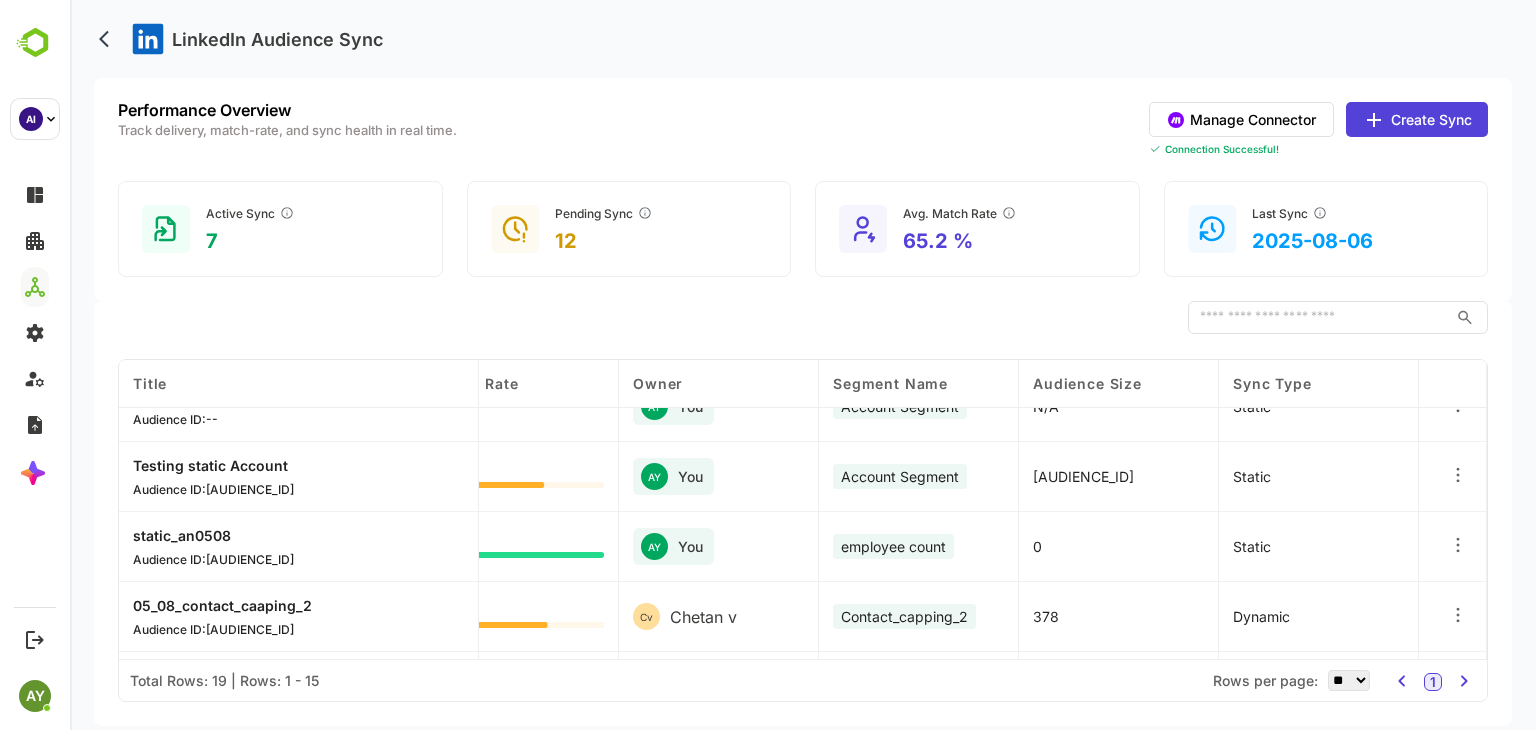 scroll, scrollTop: 36, scrollLeft: 550, axis: both 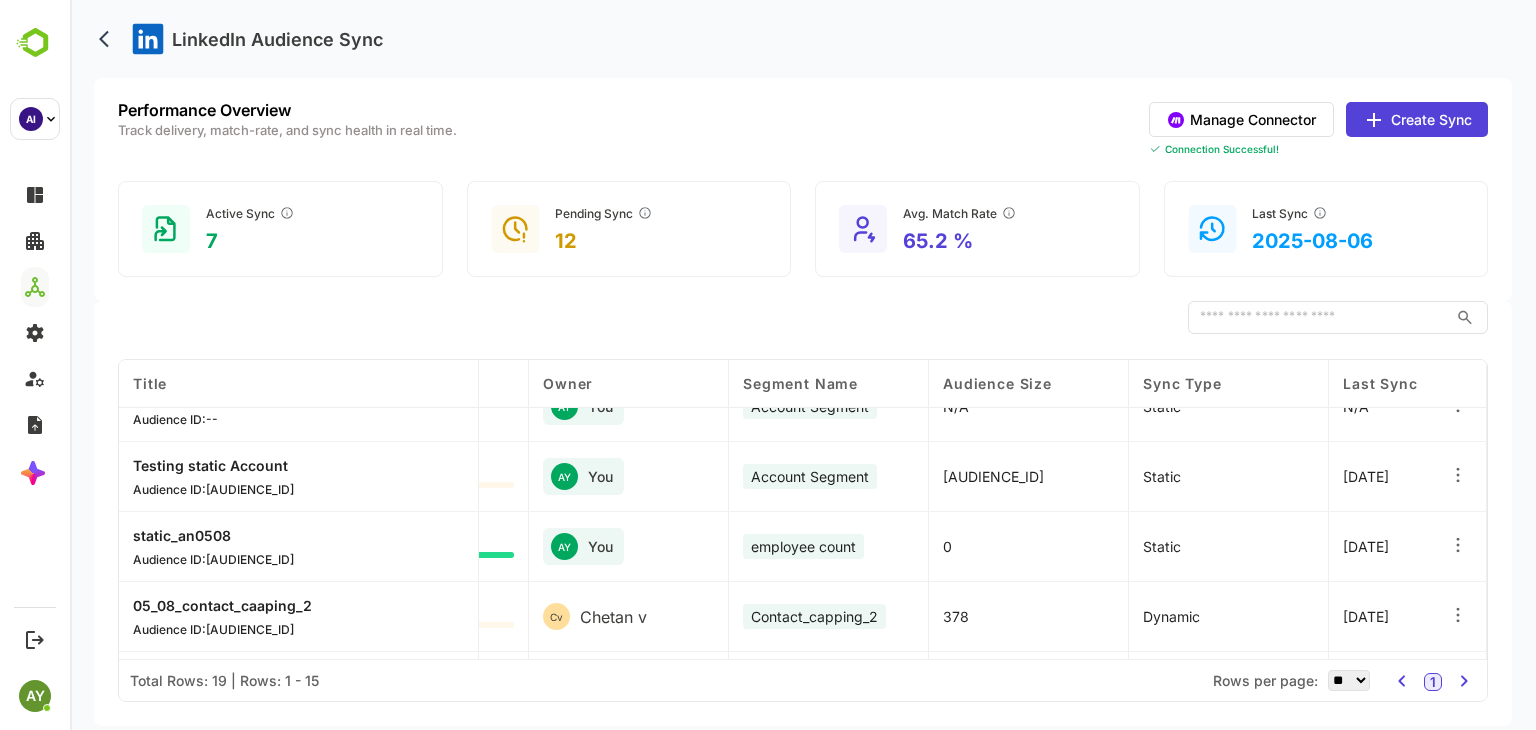 click 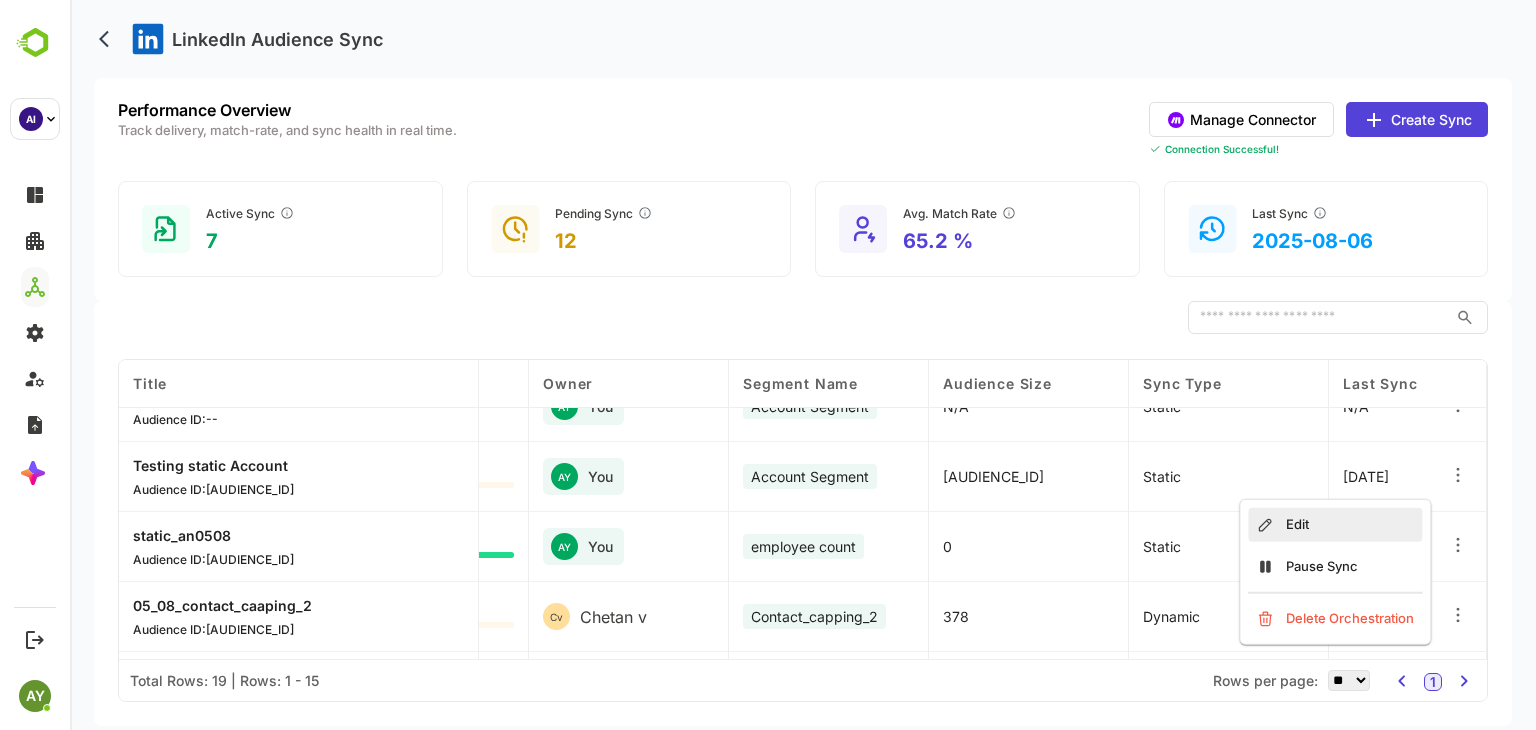 click on "Edit" at bounding box center [1335, 525] 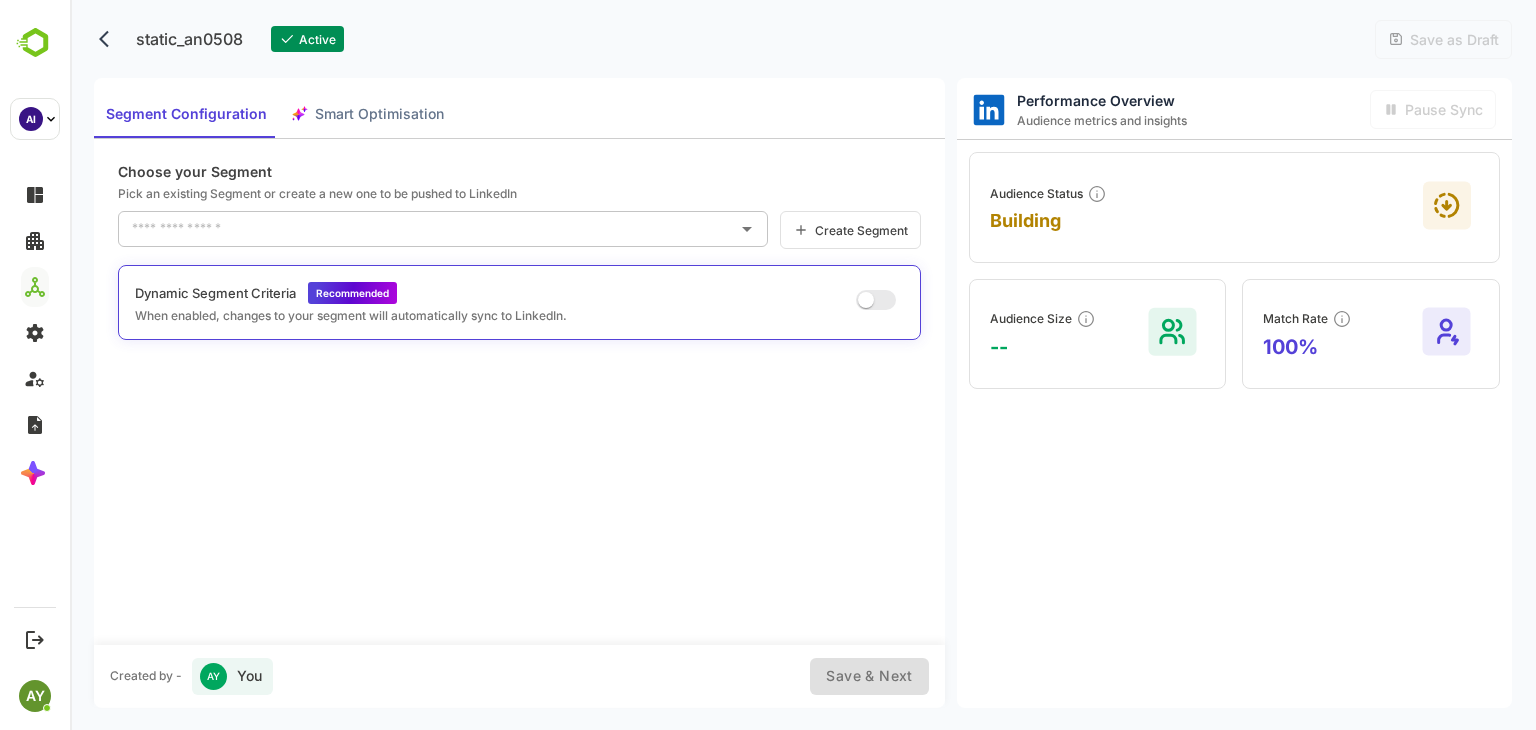 type on "**********" 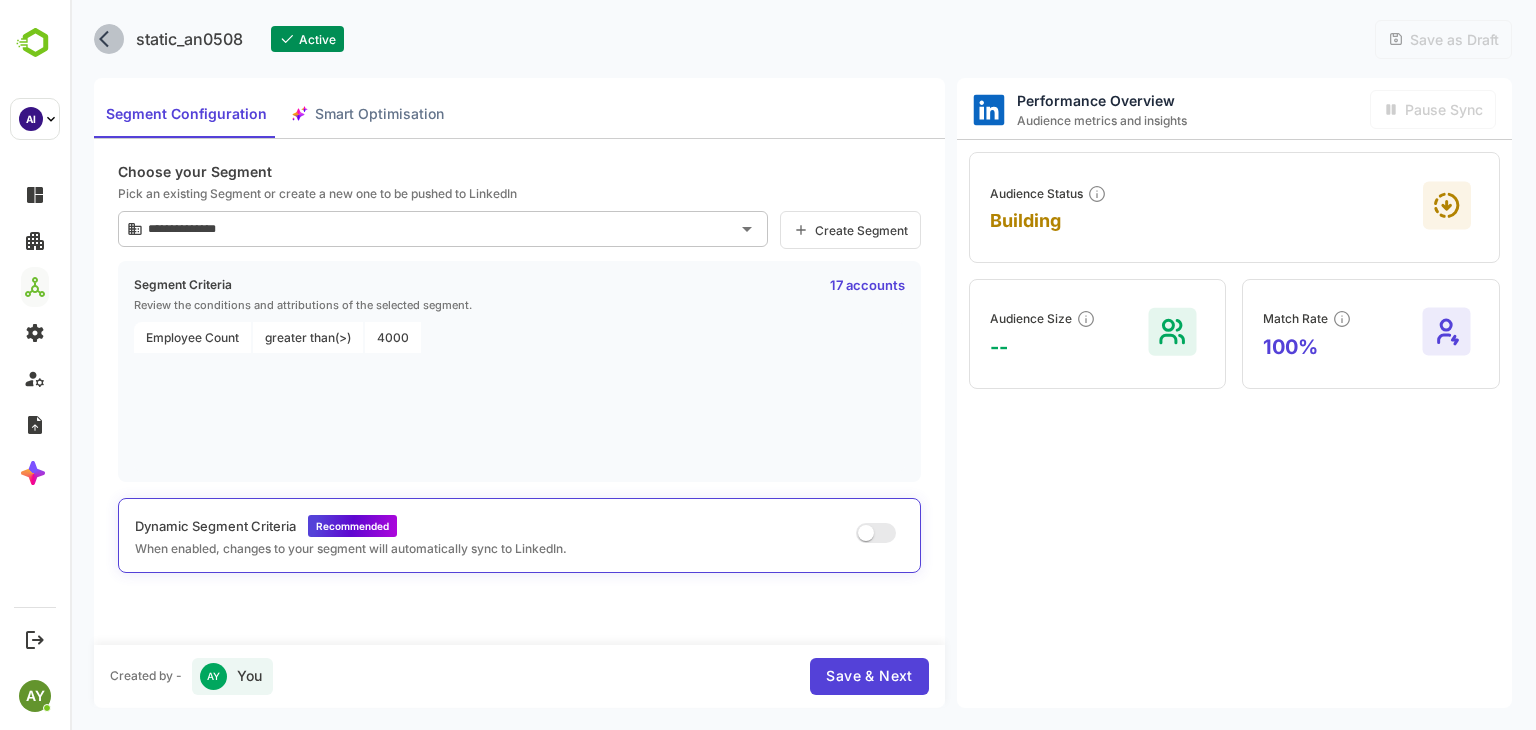 click 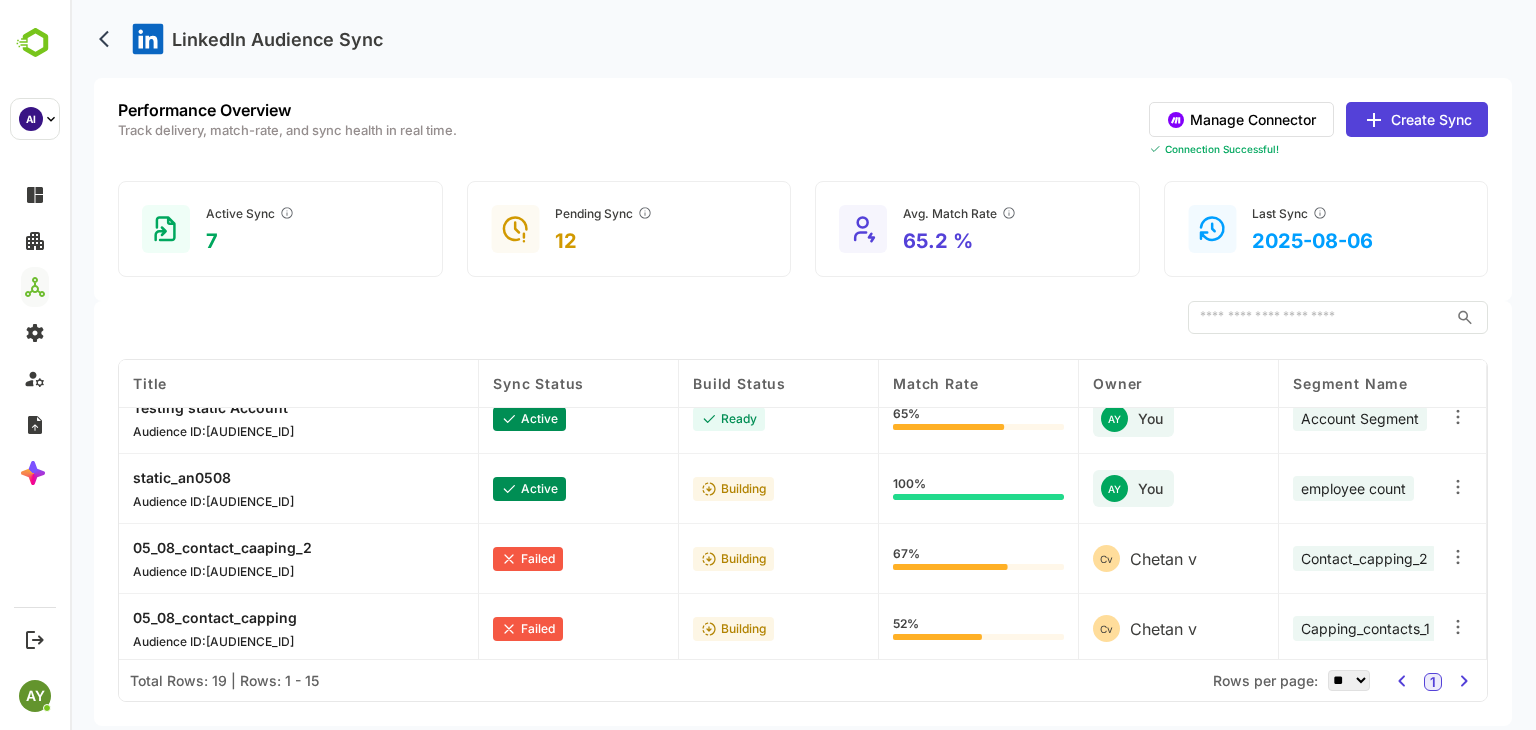 scroll, scrollTop: 84, scrollLeft: 0, axis: vertical 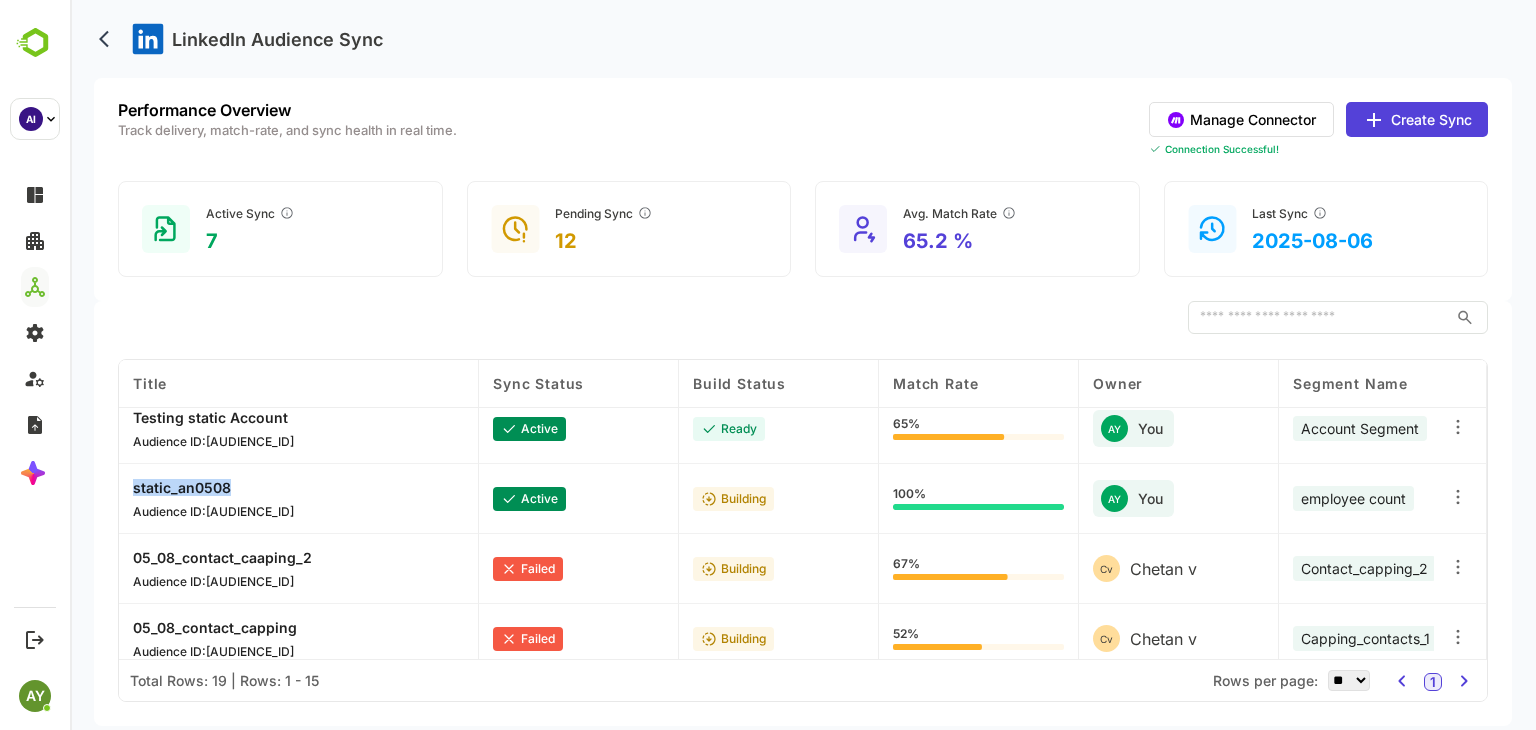 drag, startPoint x: 273, startPoint y: 480, endPoint x: 112, endPoint y: 485, distance: 161.07762 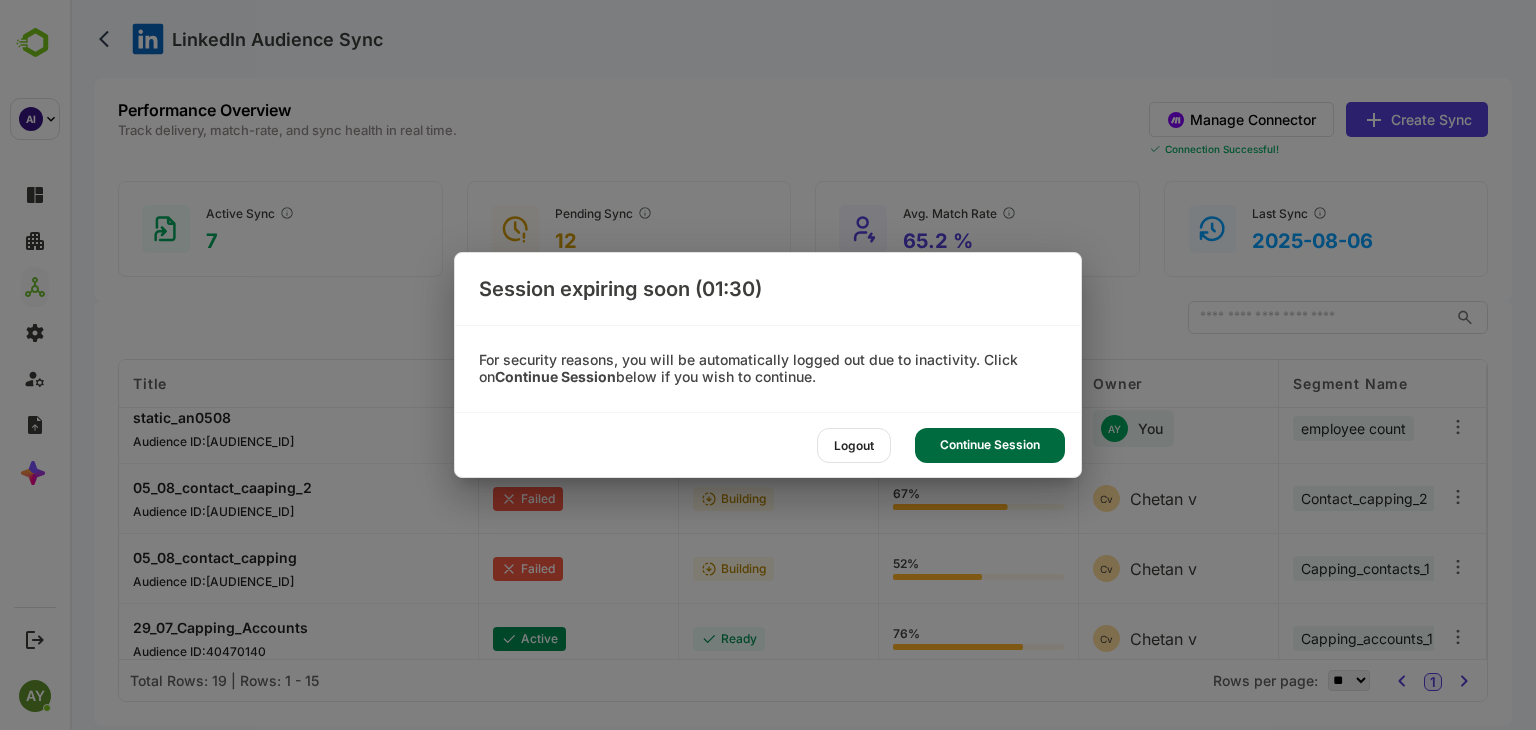 click on "Continue Session" at bounding box center (990, 445) 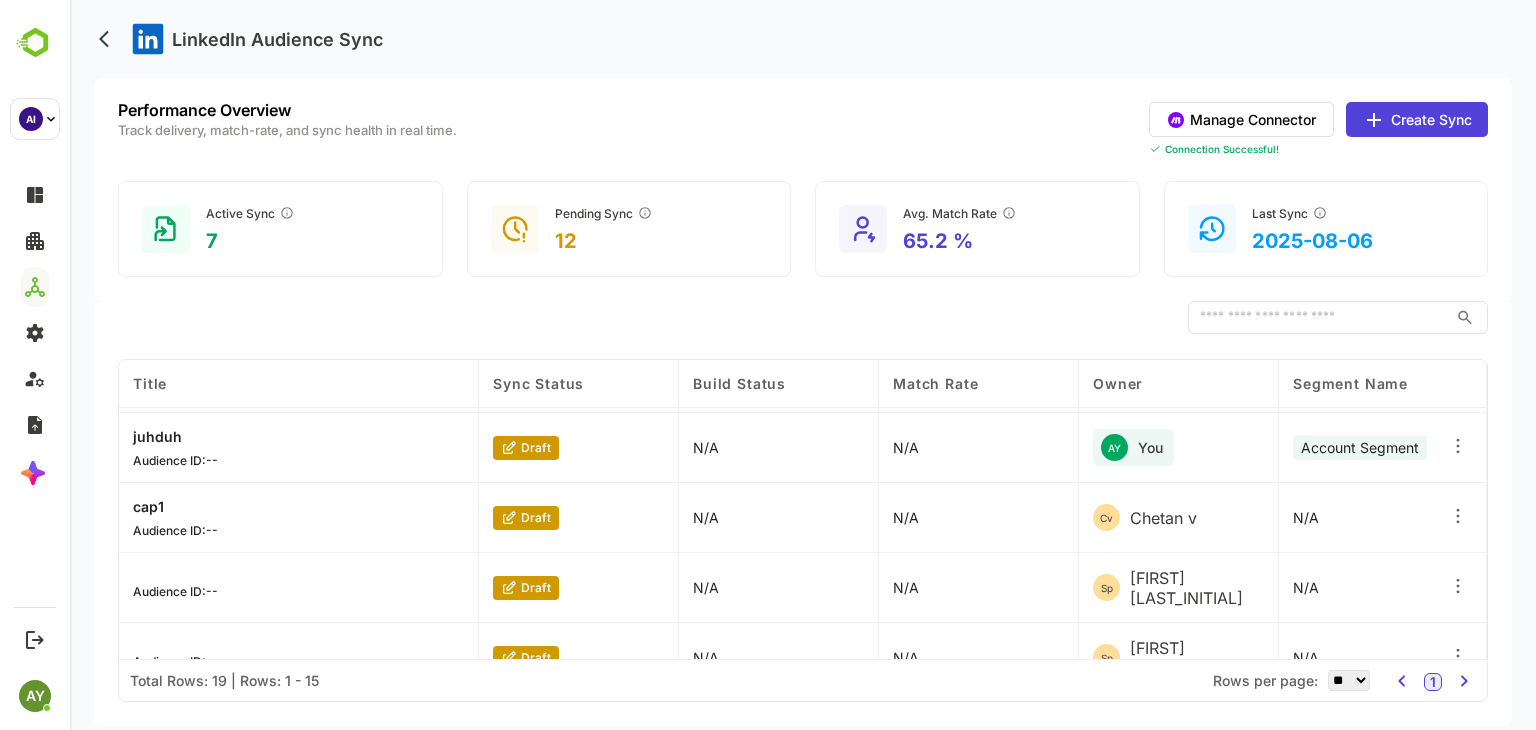 scroll, scrollTop: 800, scrollLeft: 0, axis: vertical 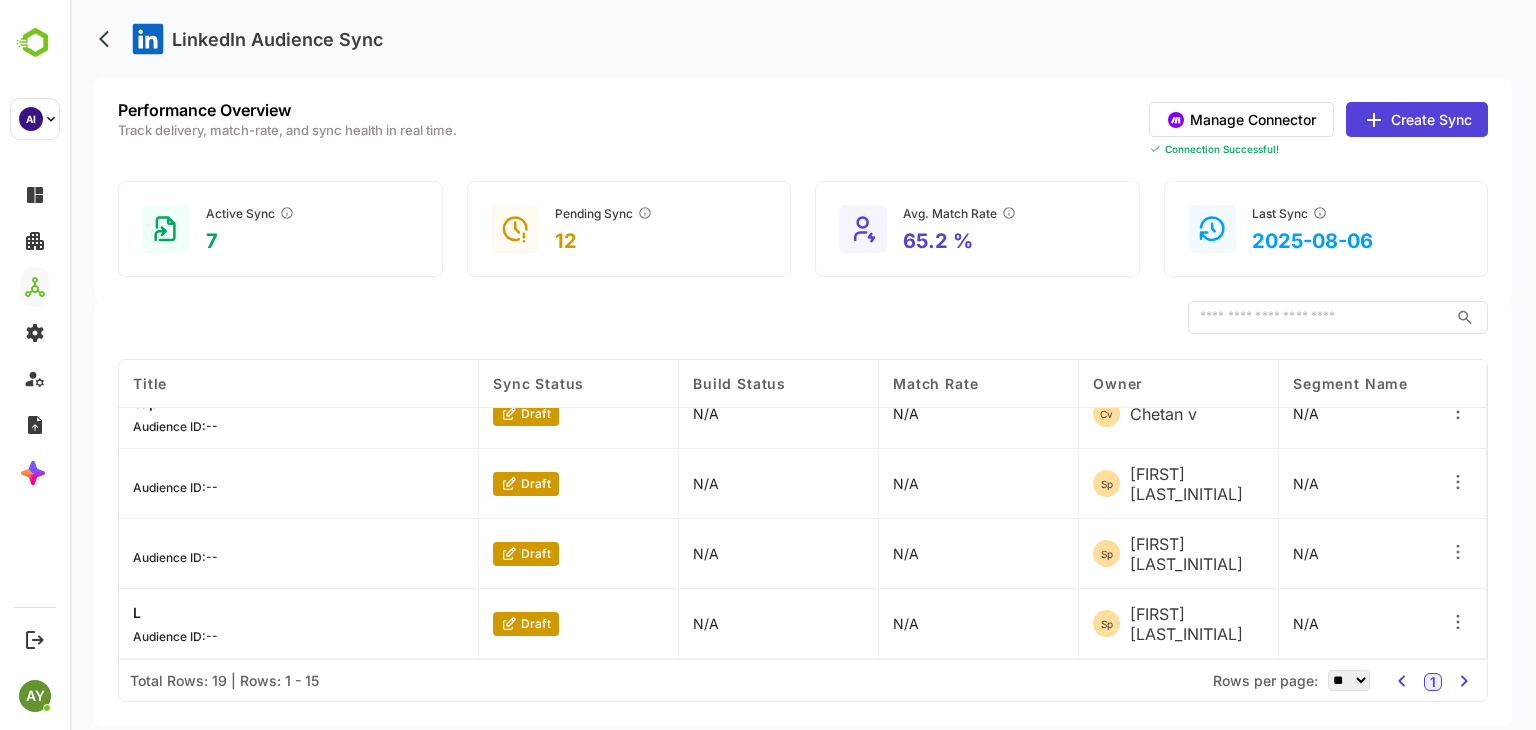 click 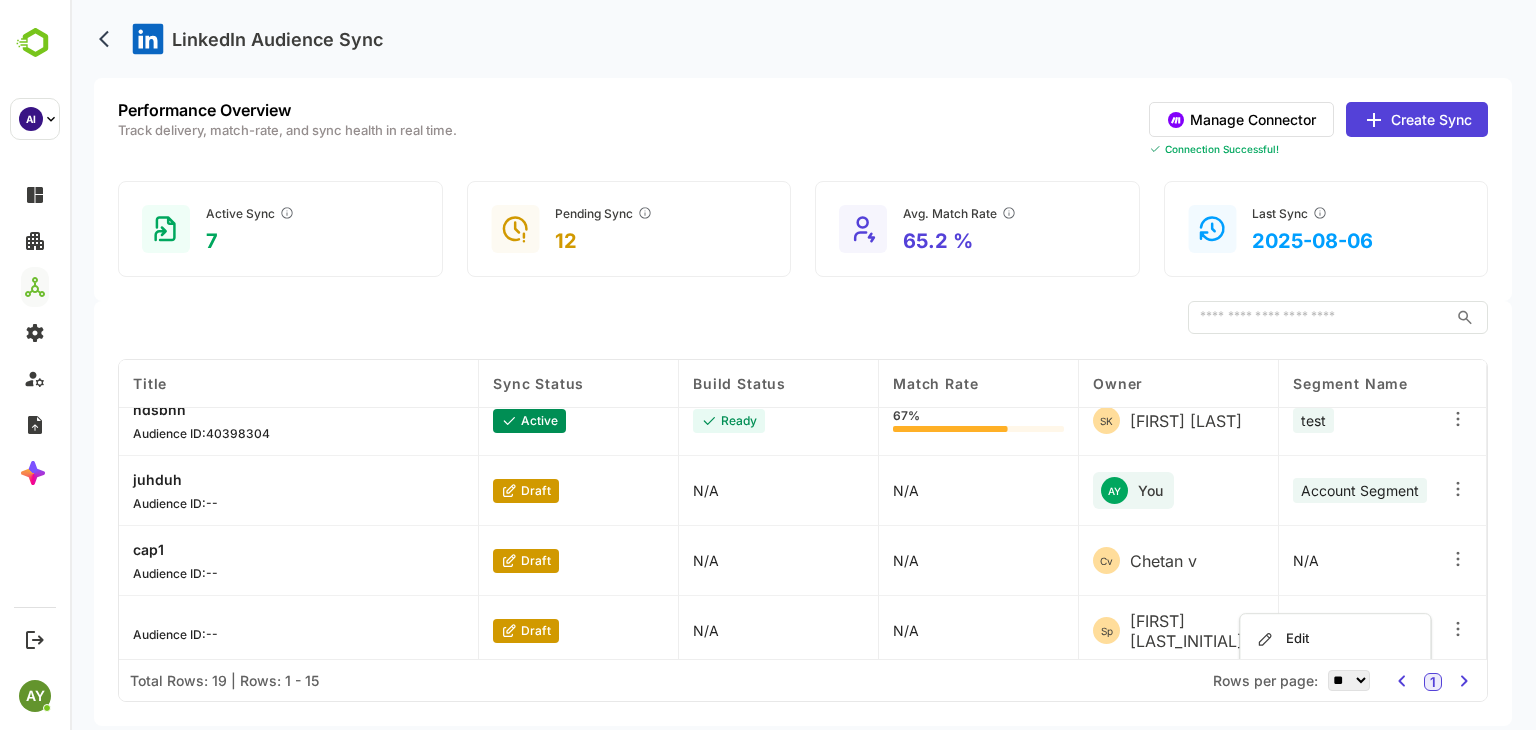 scroll, scrollTop: 644, scrollLeft: 0, axis: vertical 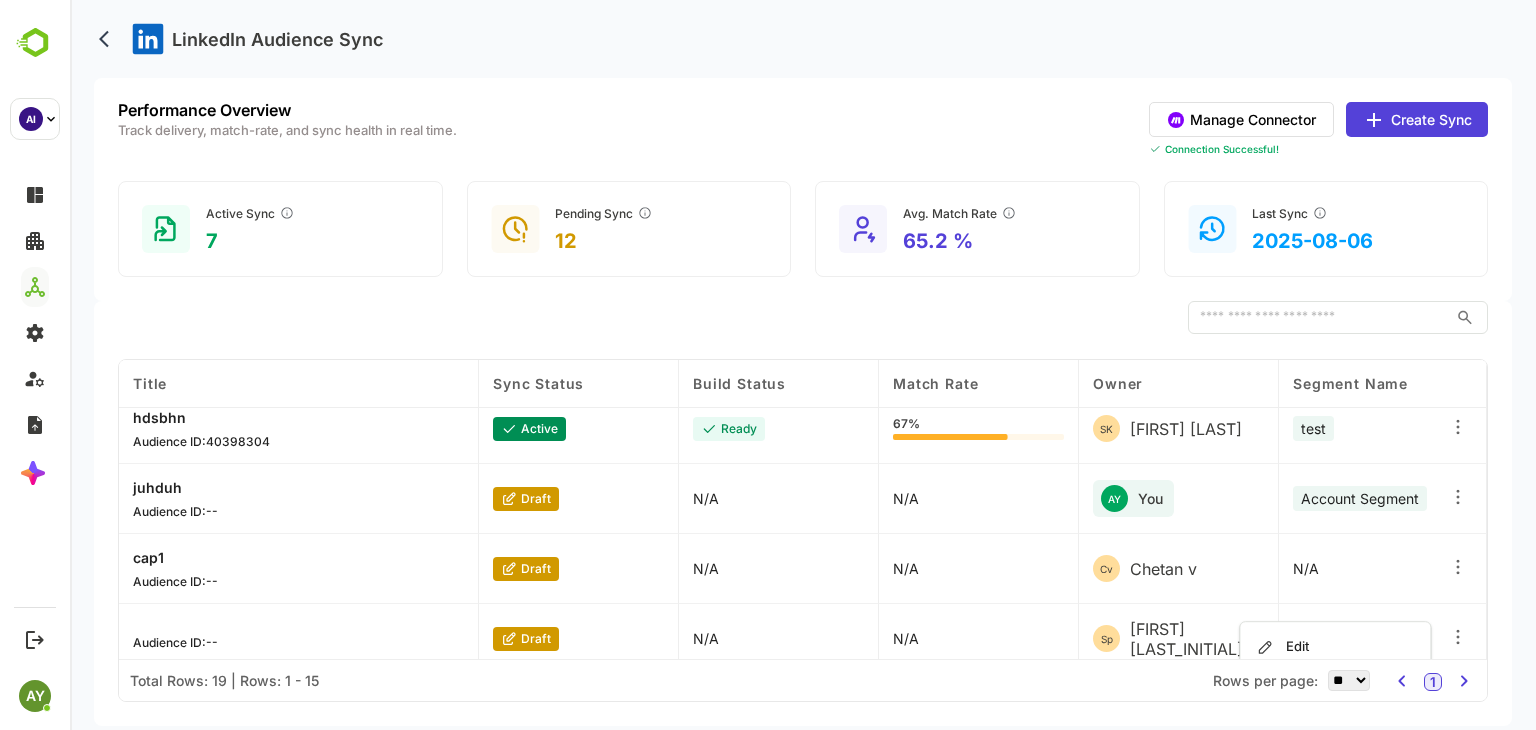 click 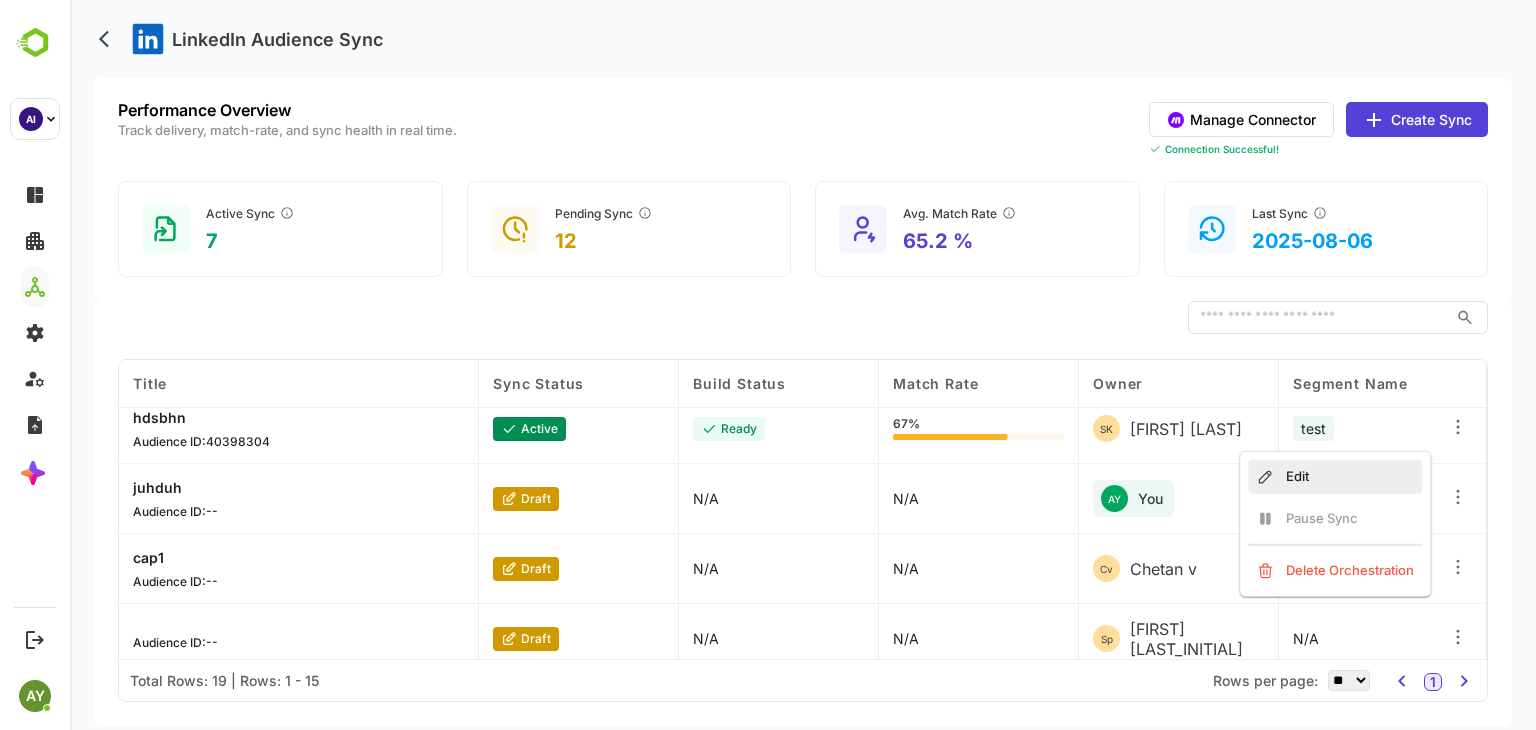 click on "Edit" at bounding box center (1335, 477) 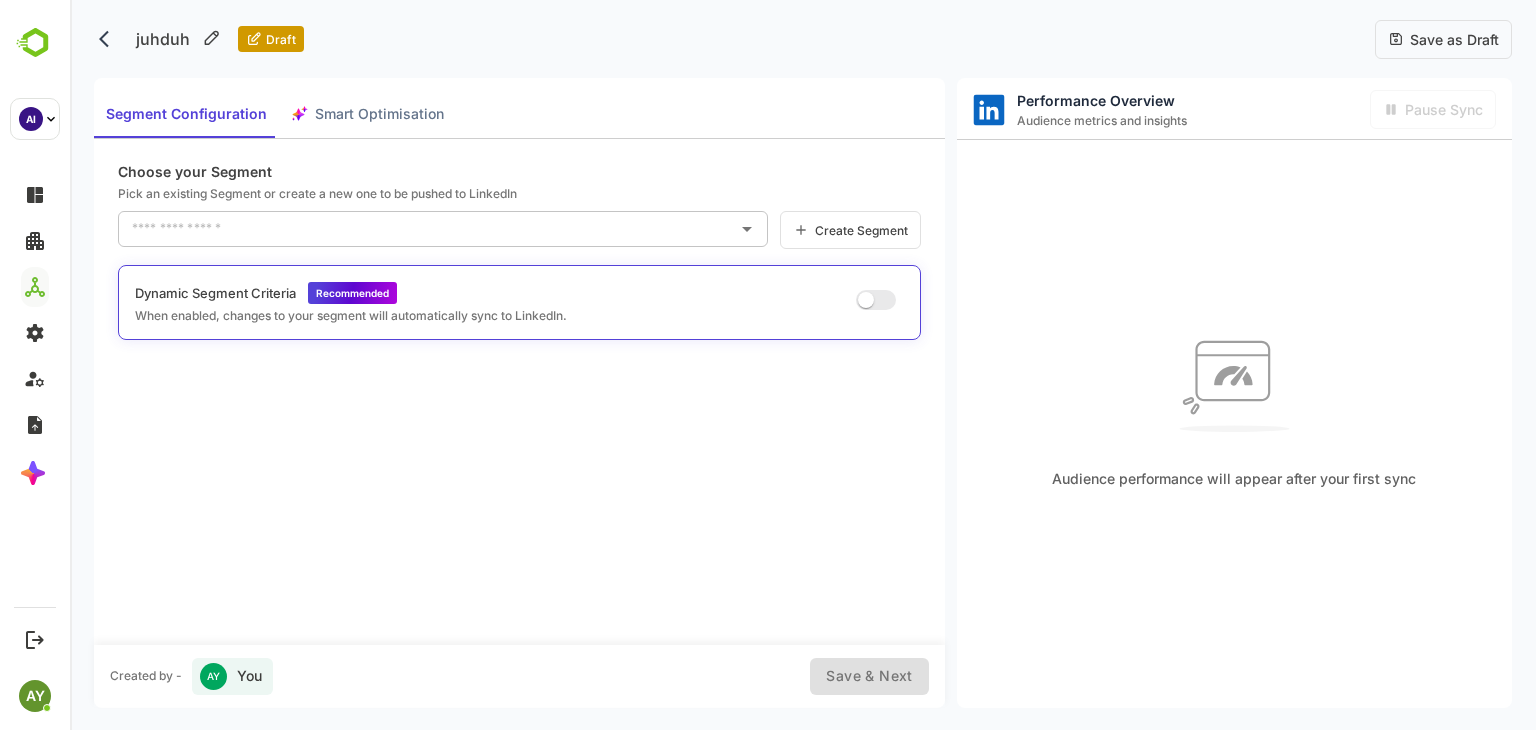 type on "**********" 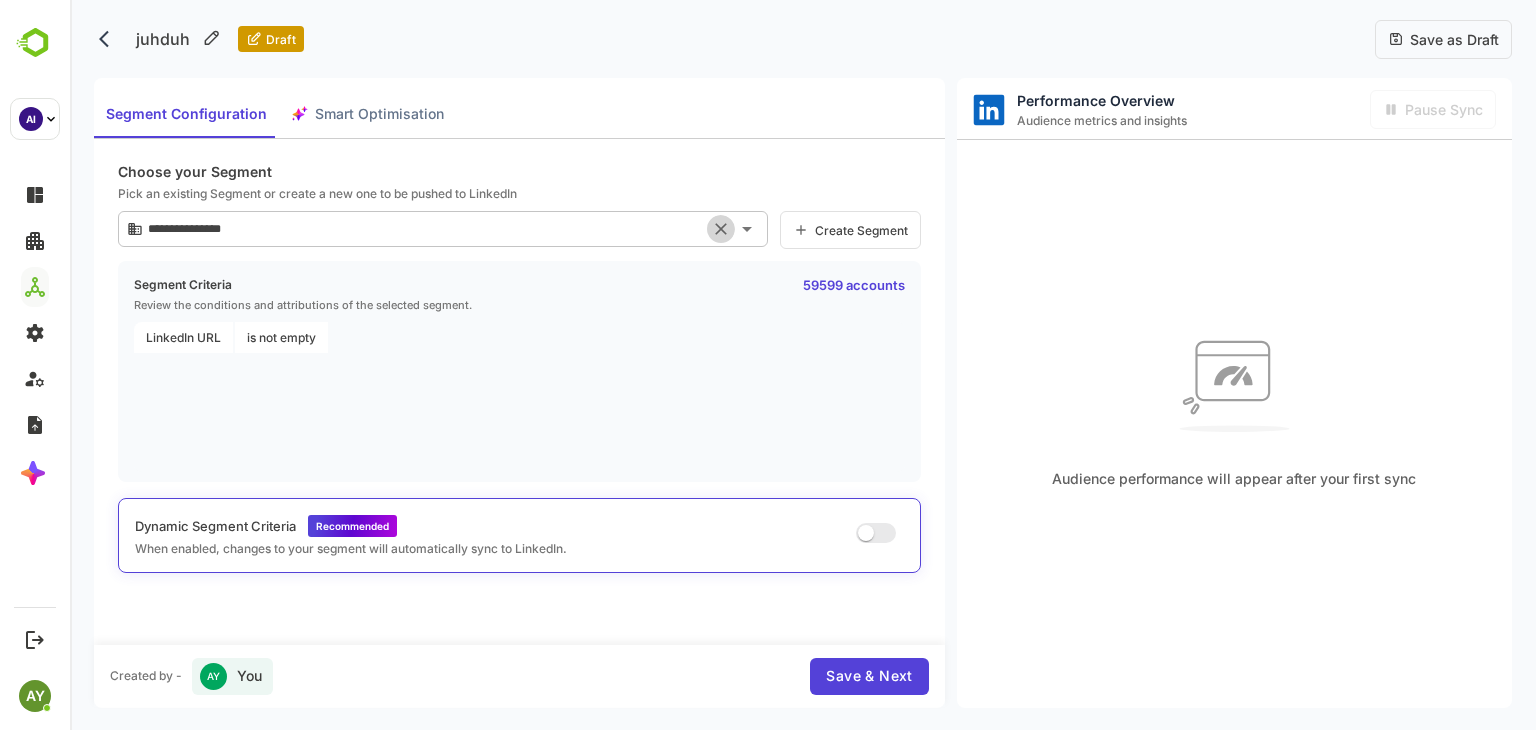 click 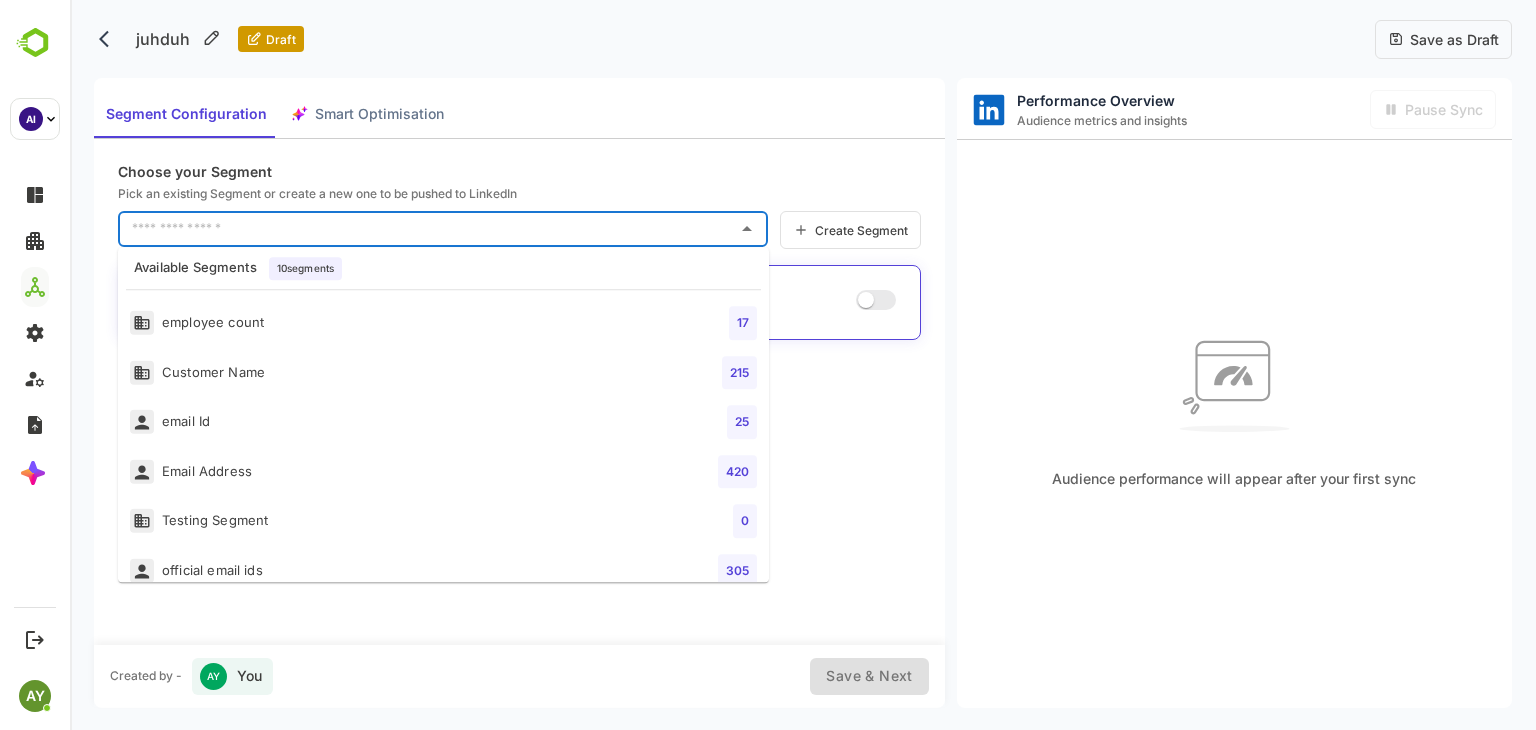 click at bounding box center (428, 229) 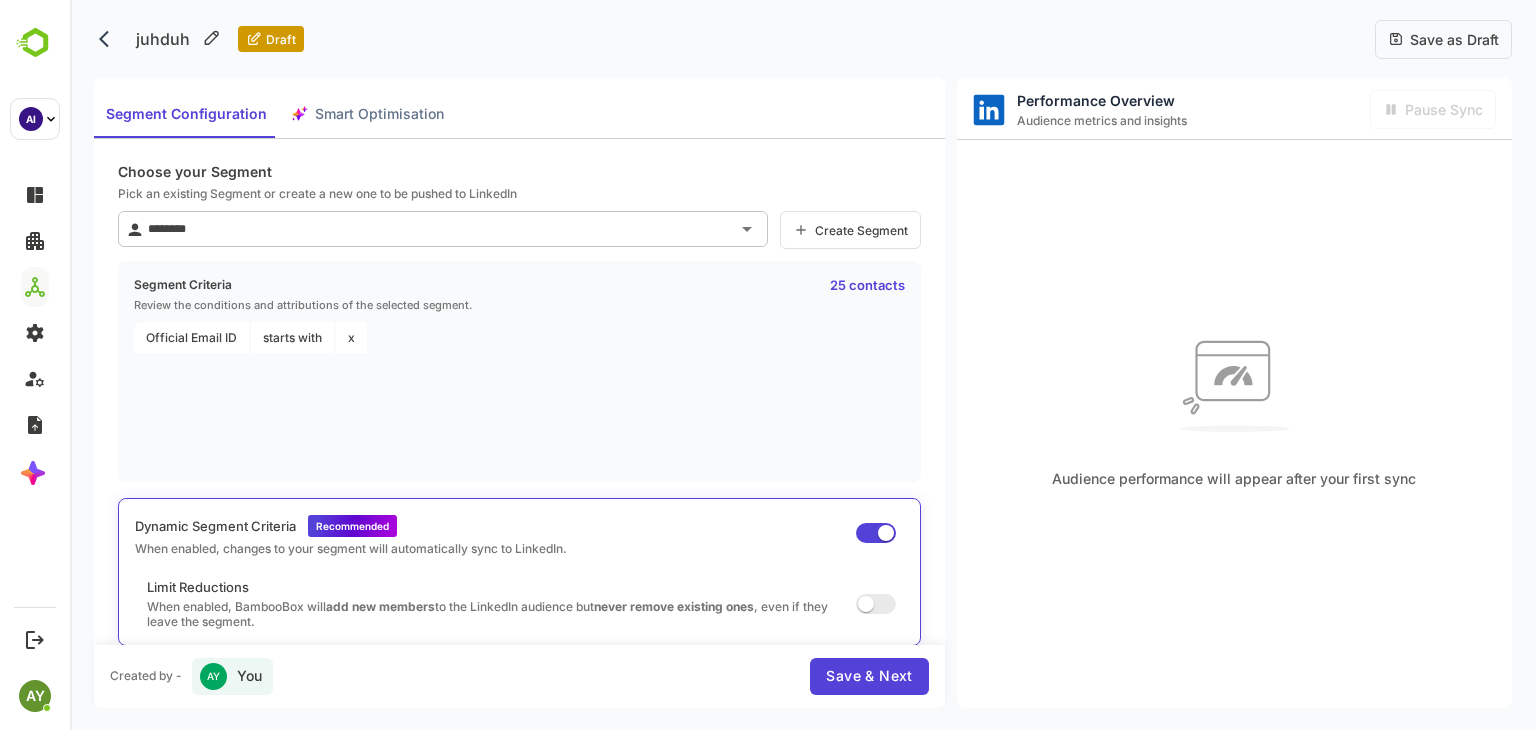 click on "Save as Draft" at bounding box center [1443, 39] 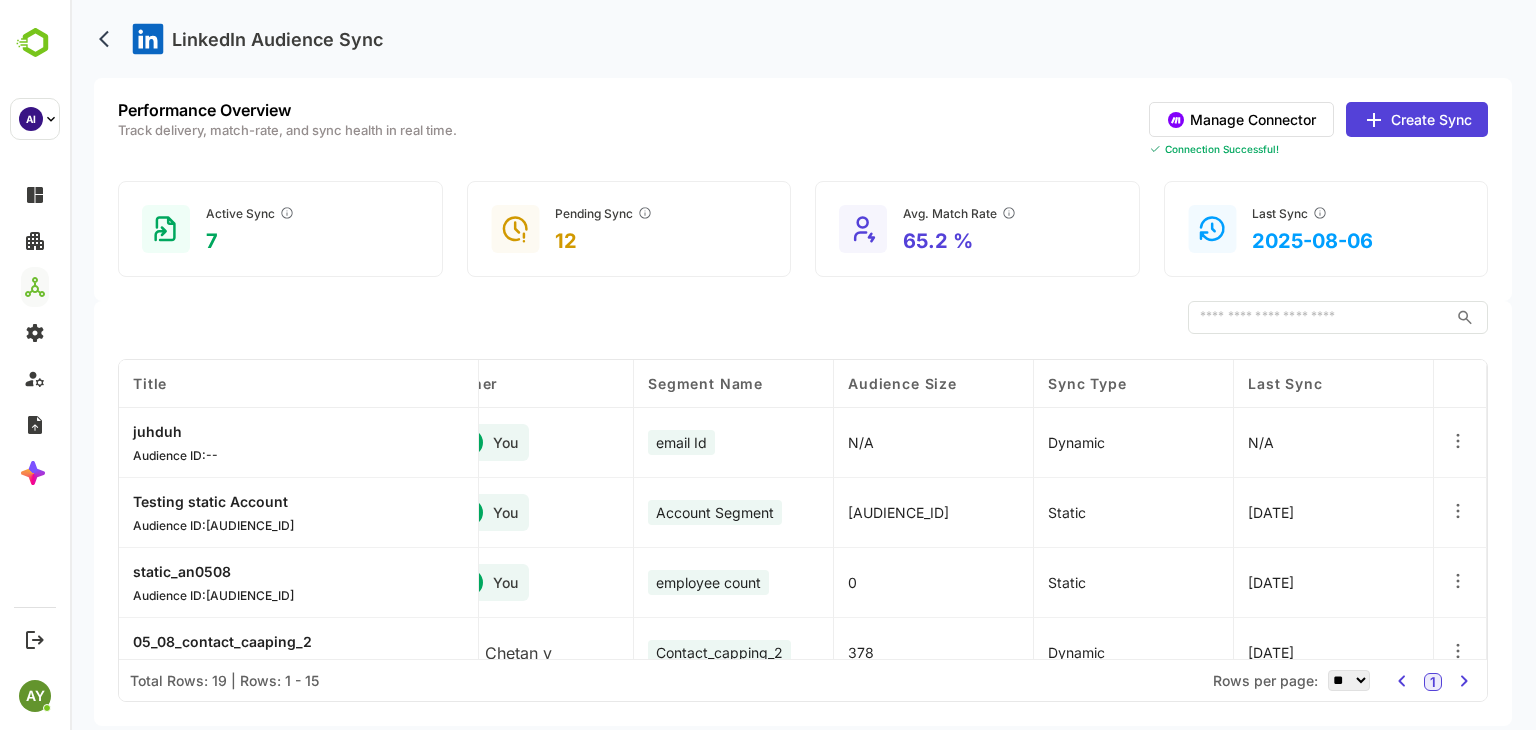 scroll, scrollTop: 0, scrollLeft: 0, axis: both 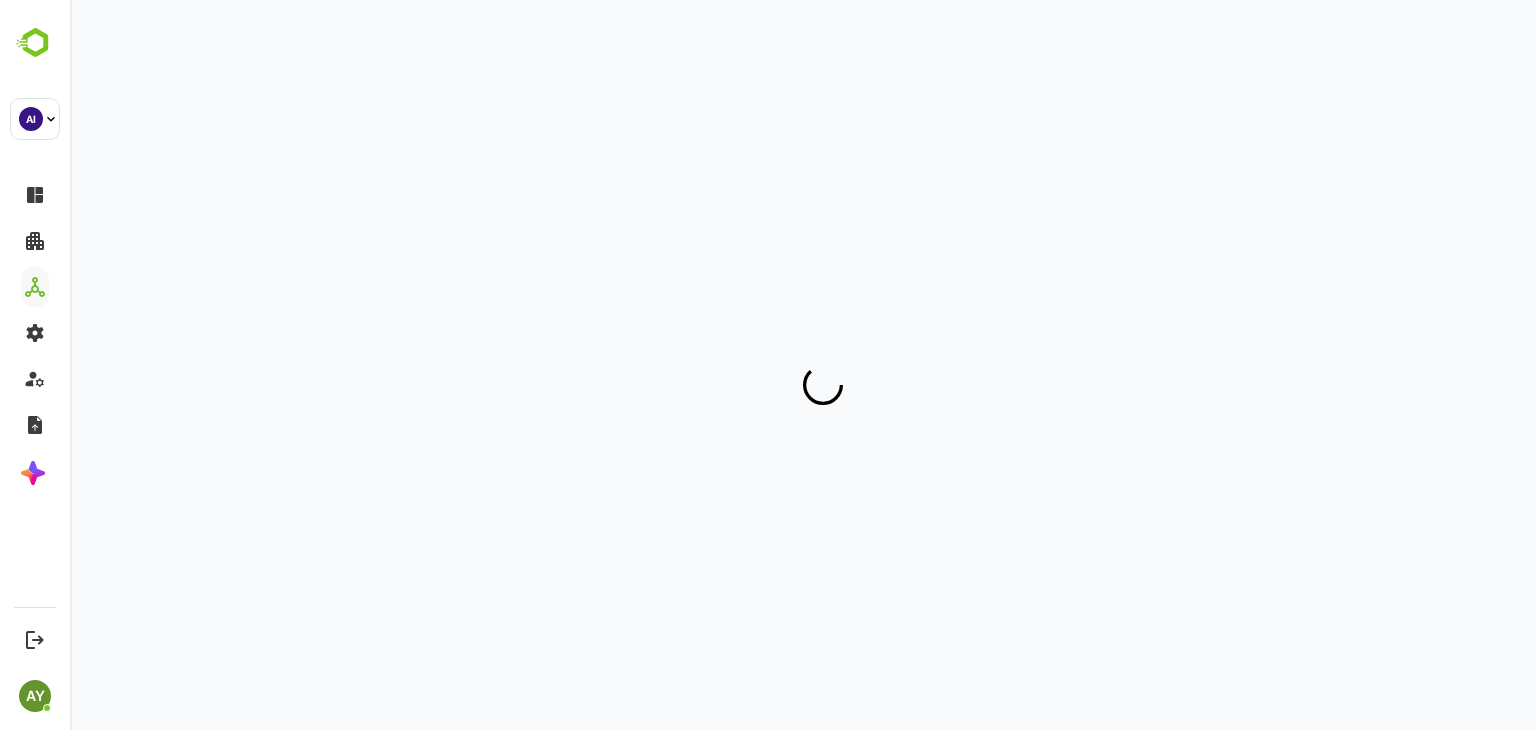 click at bounding box center (803, 355) 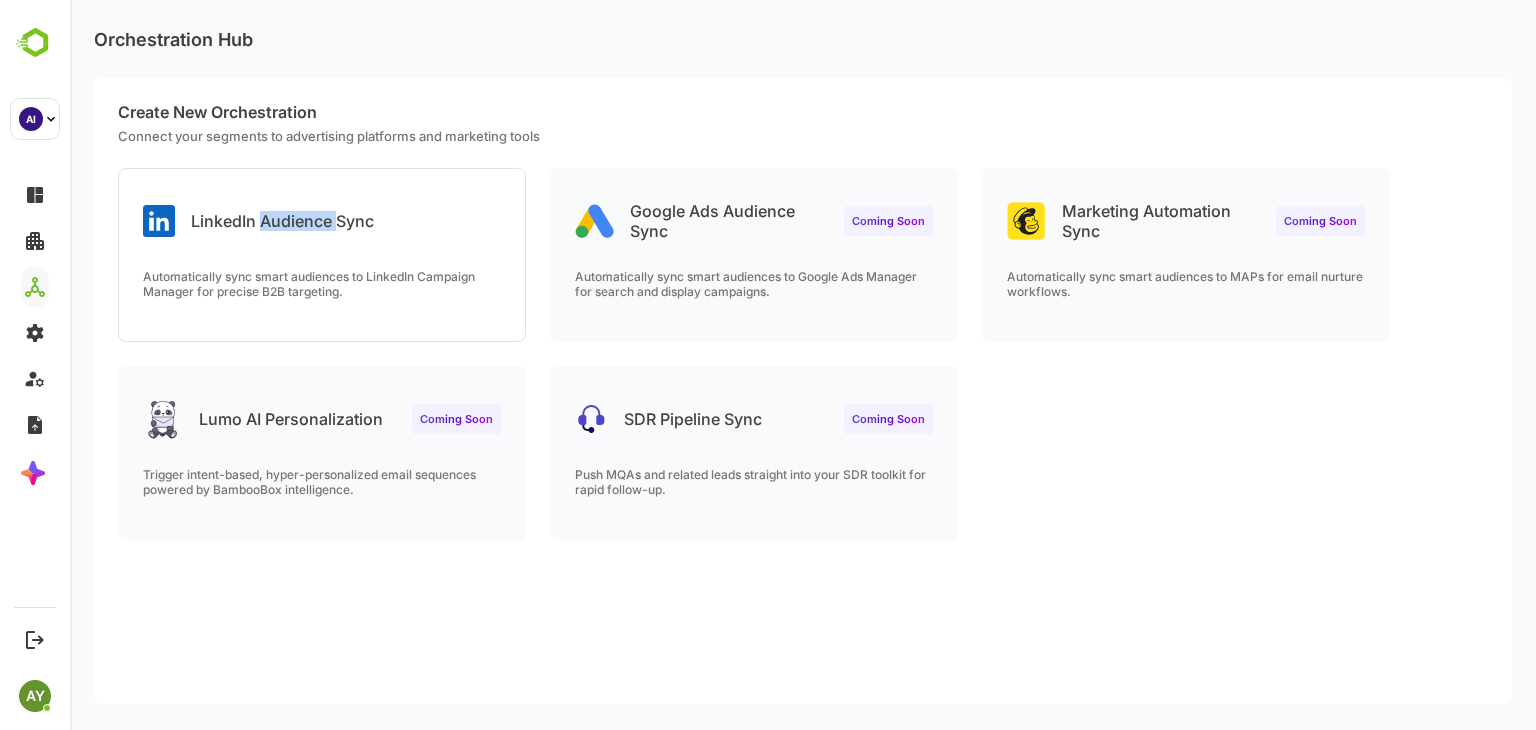 click on "LinkedIn Audience Sync Automatically sync smart audiences to LinkedIn Campaign Manager for precise B2B targeting." at bounding box center [322, 255] 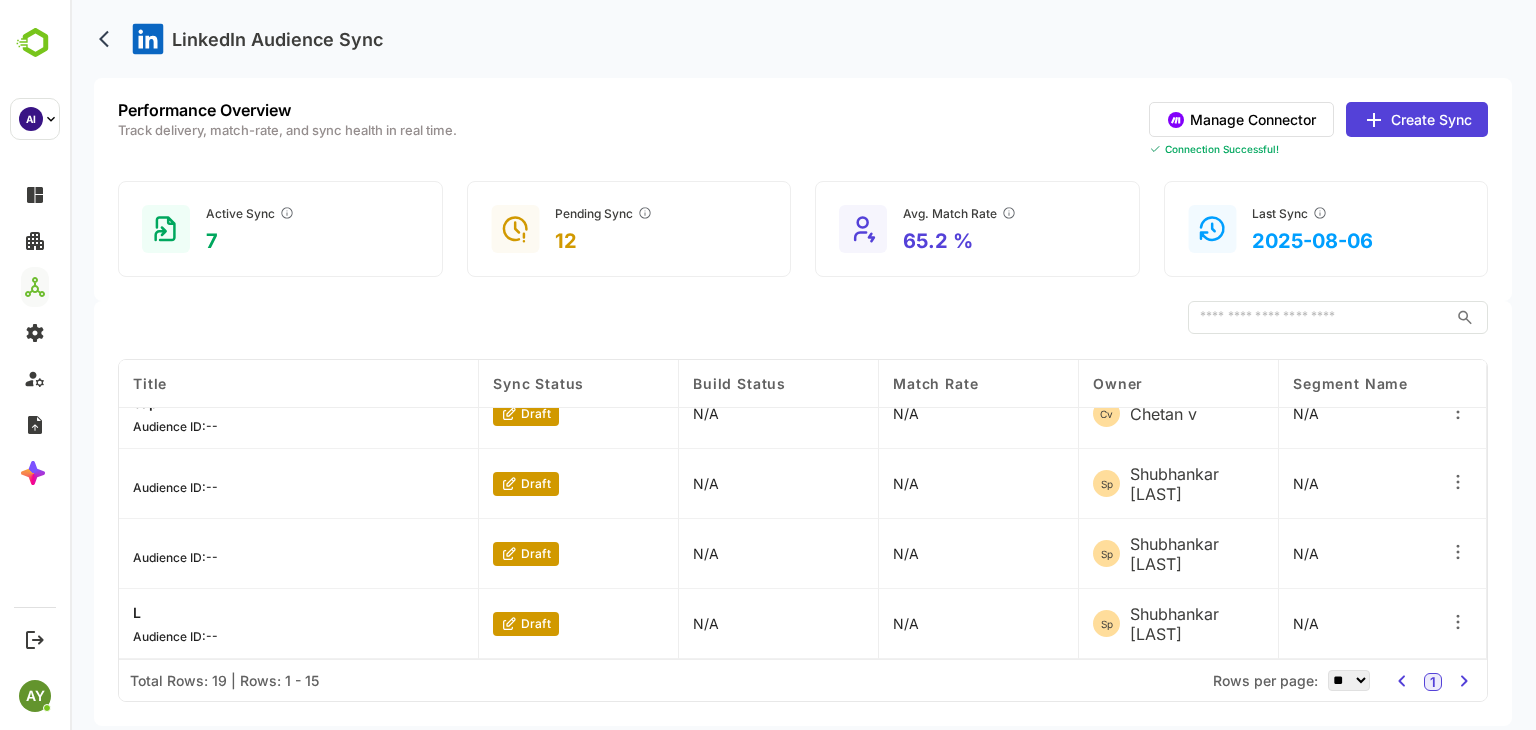 scroll, scrollTop: 0, scrollLeft: 0, axis: both 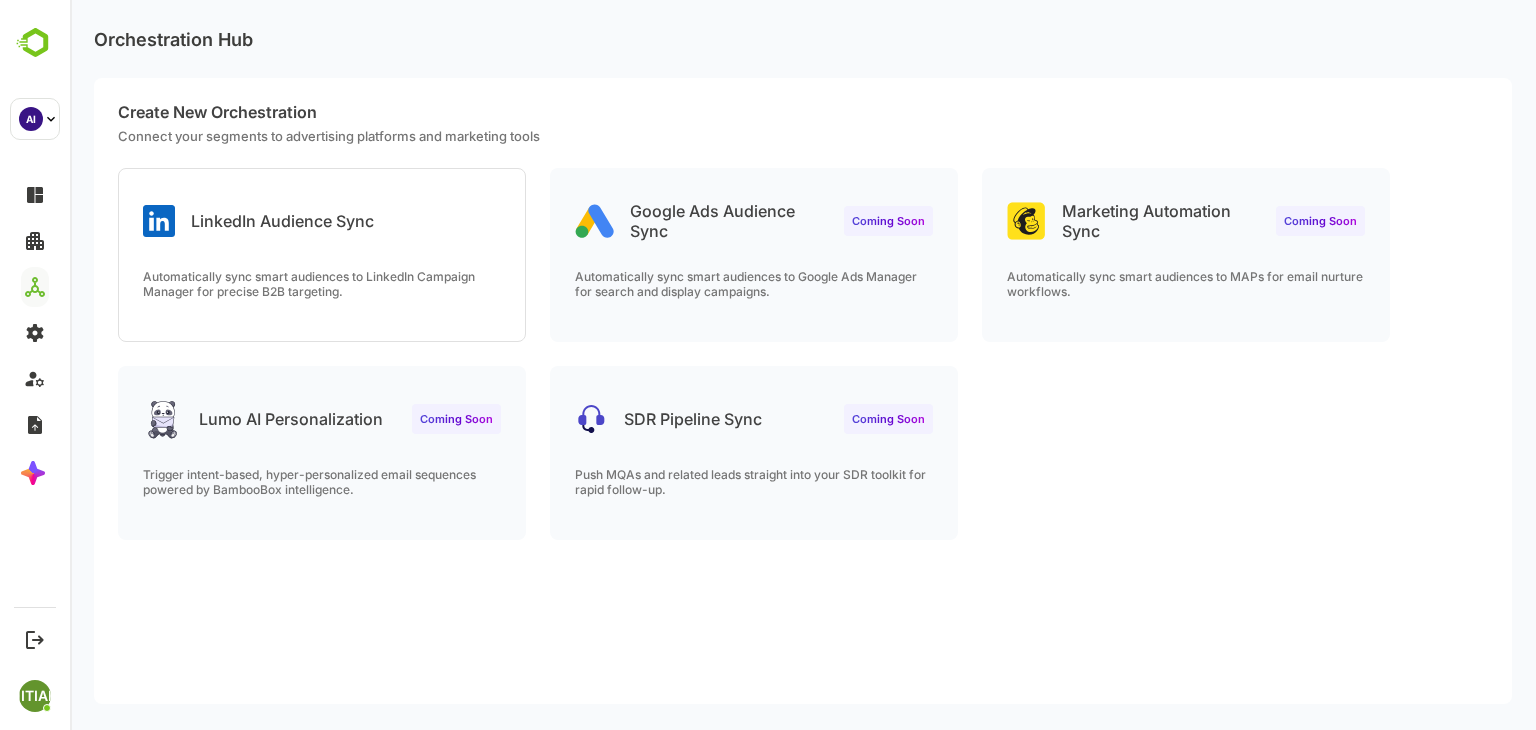 click on "LinkedIn Audience Sync" at bounding box center (322, 205) 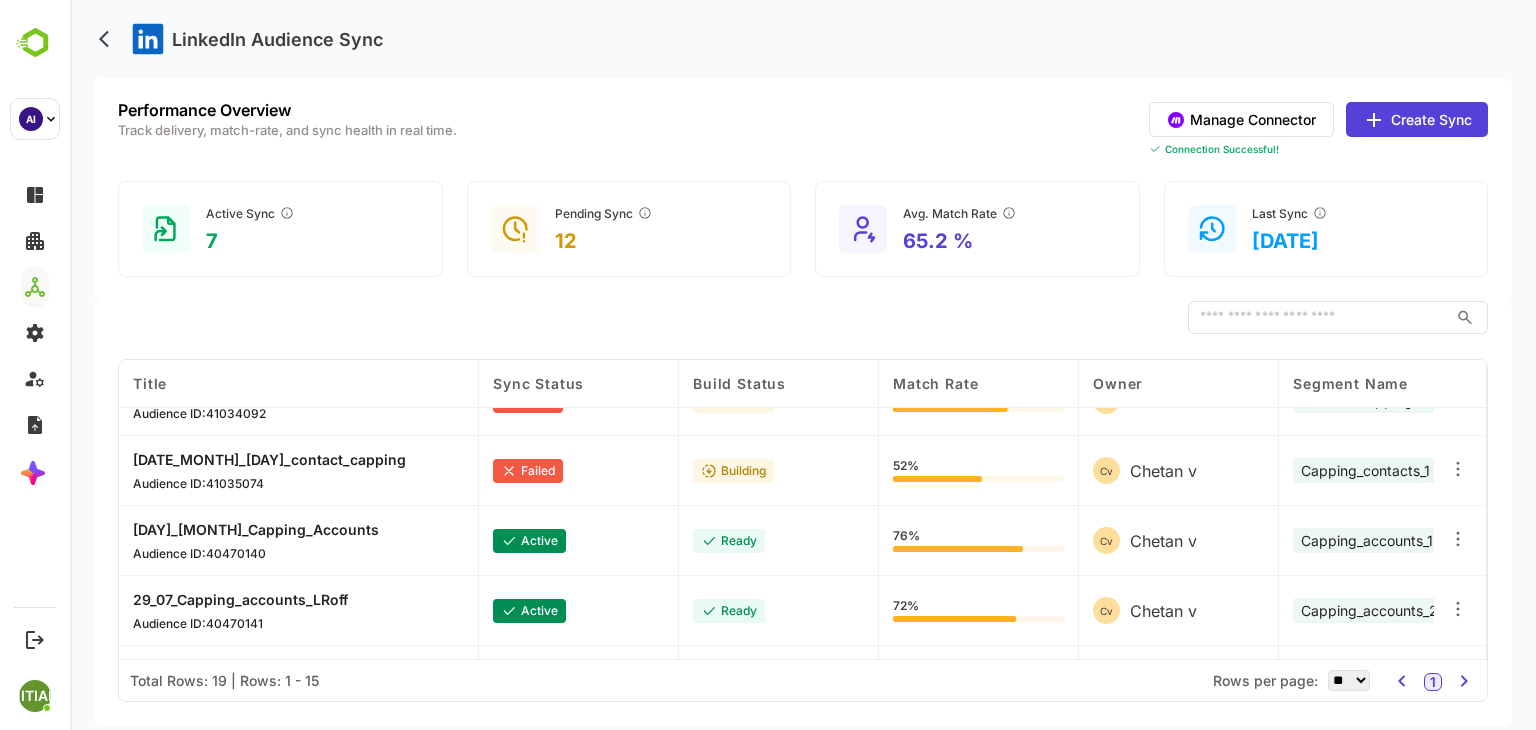 scroll, scrollTop: 0, scrollLeft: 0, axis: both 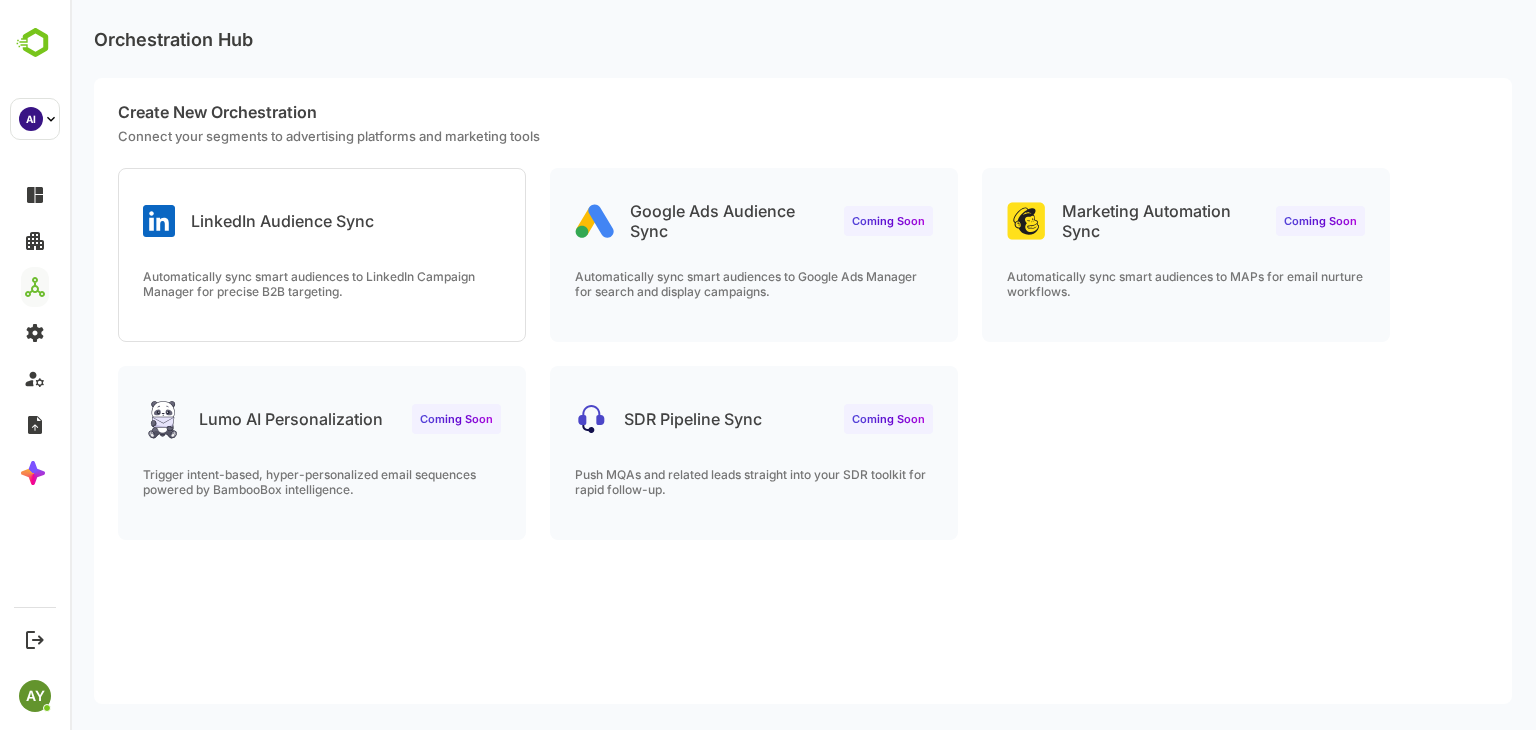 click on "LinkedIn Audience Sync" at bounding box center (282, 221) 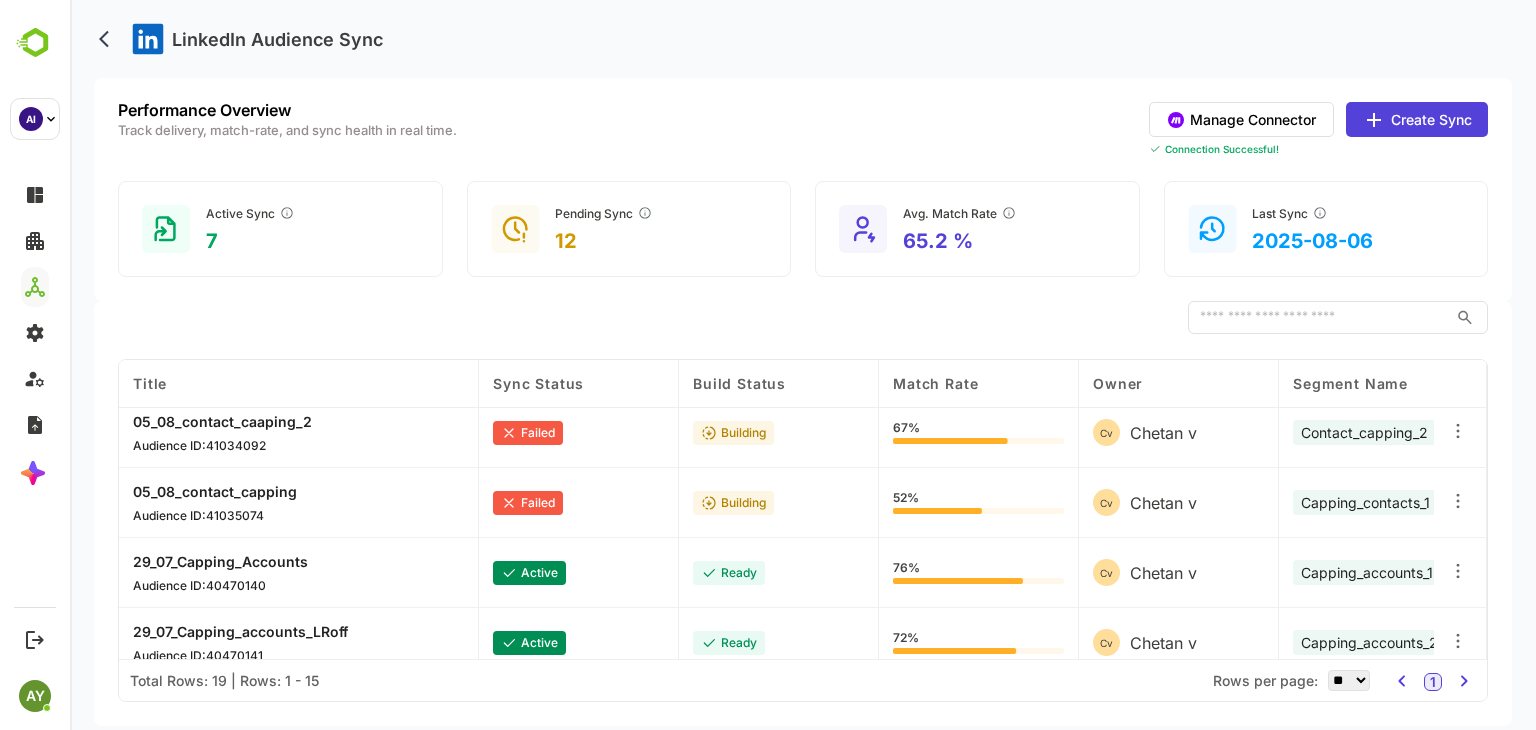 scroll, scrollTop: 0, scrollLeft: 0, axis: both 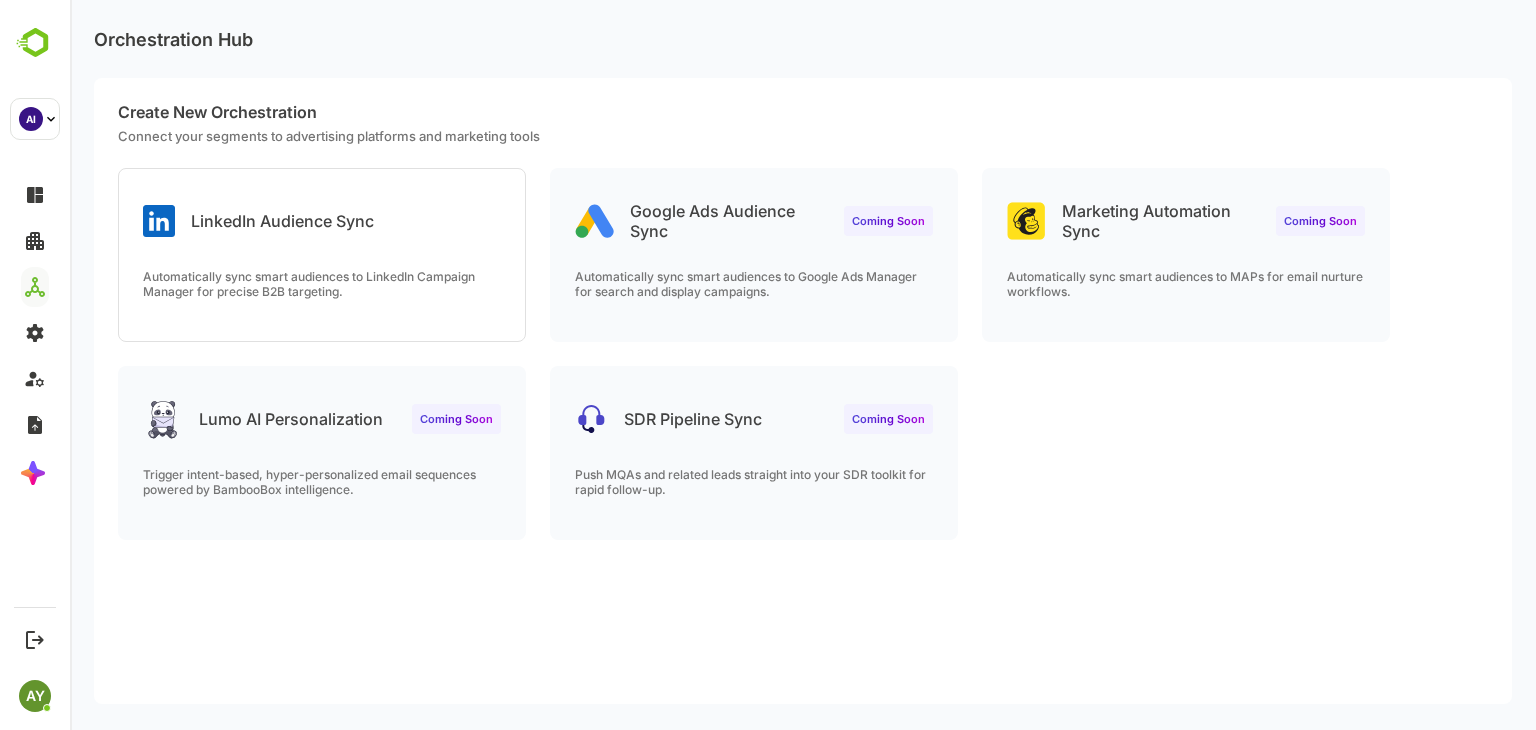 click on "LinkedIn Audience Sync" at bounding box center [322, 205] 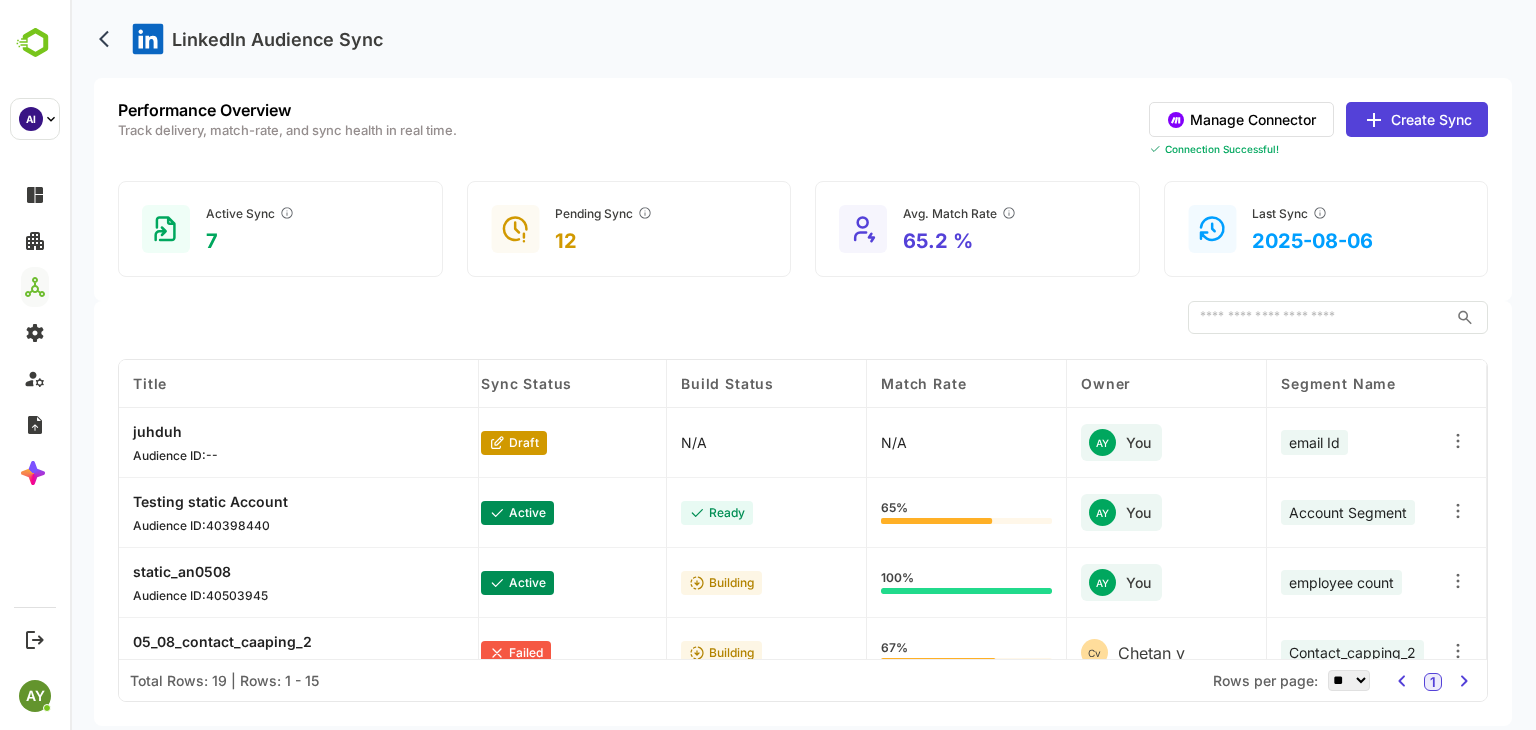 scroll, scrollTop: 0, scrollLeft: 0, axis: both 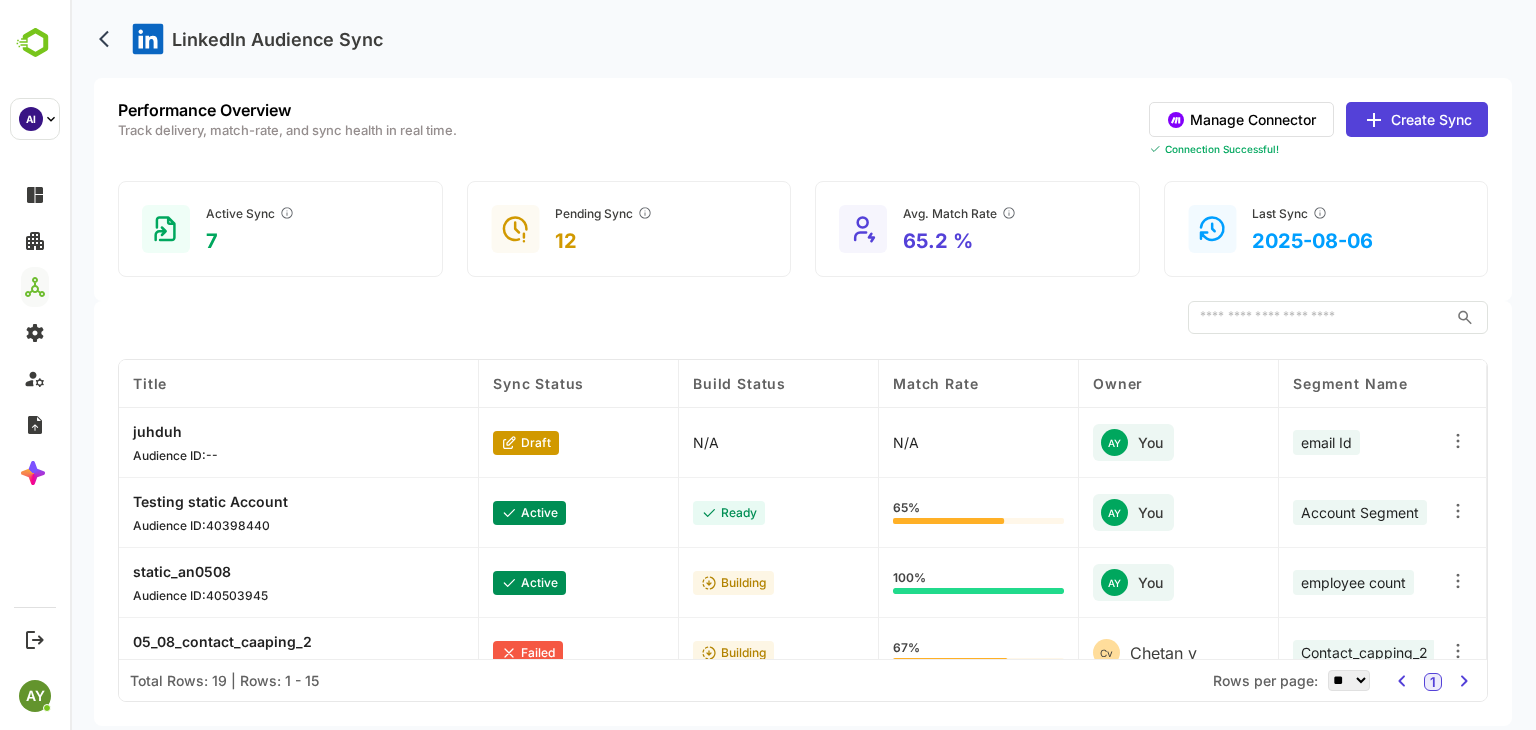 click at bounding box center (1460, 443) 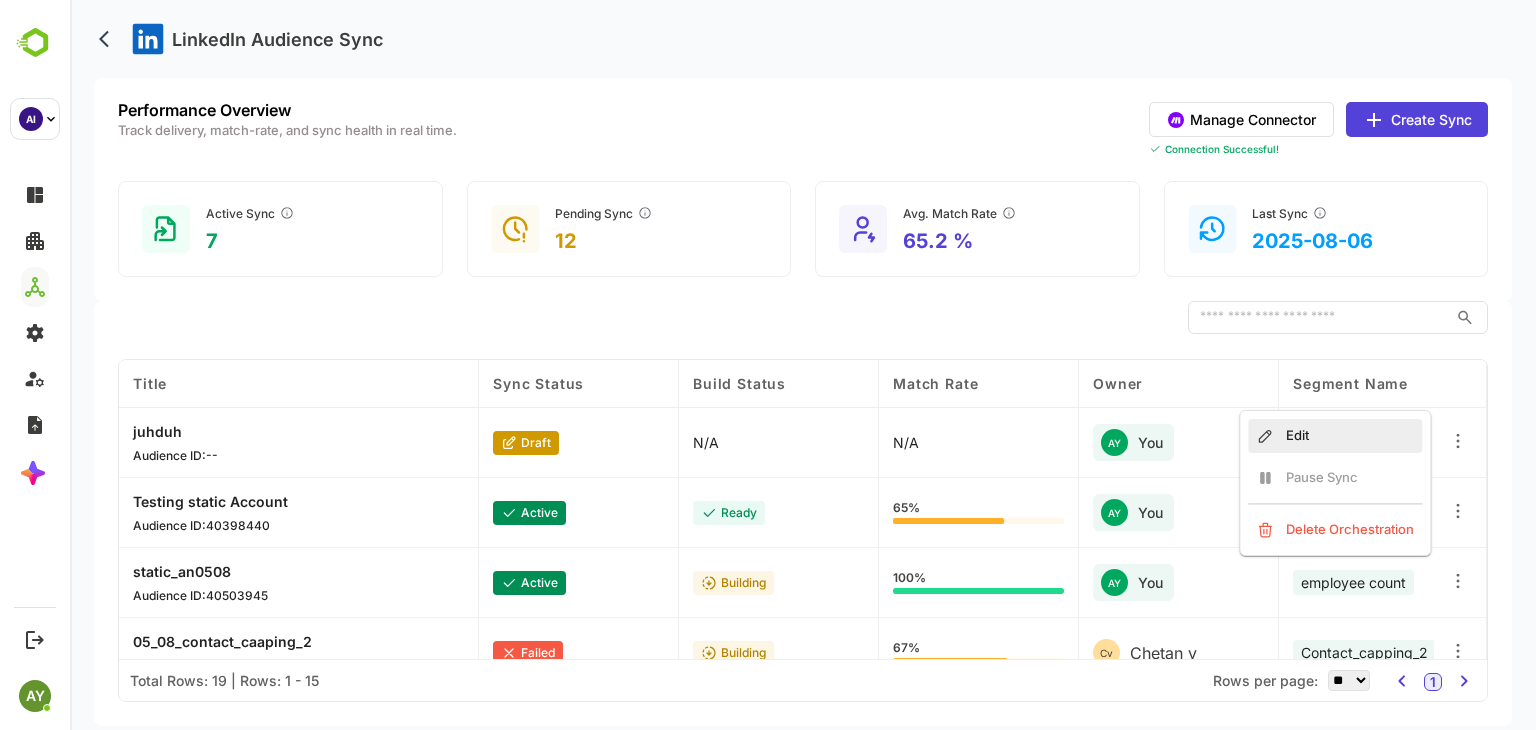 click on "Edit" at bounding box center (1335, 436) 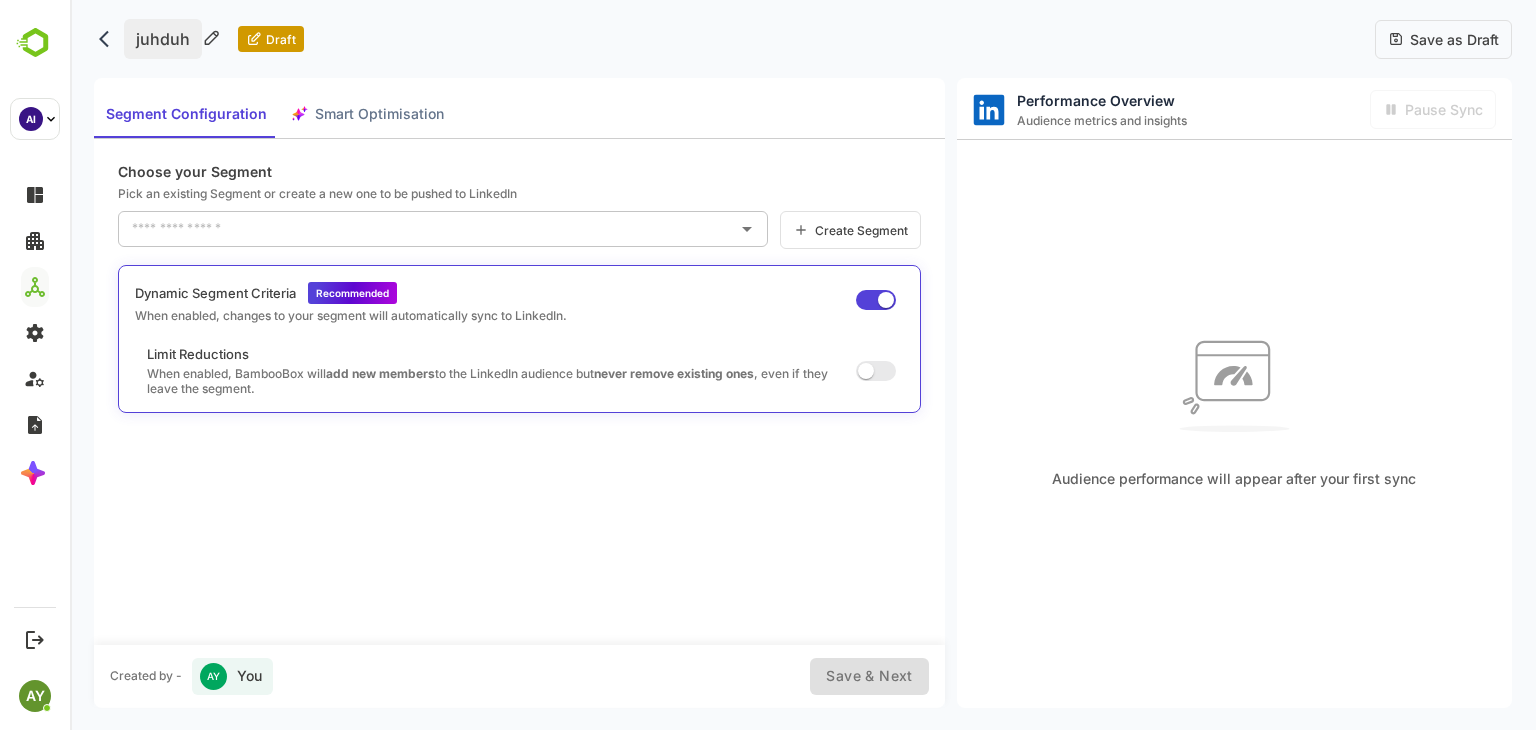 click on "juhduh" at bounding box center [163, 39] 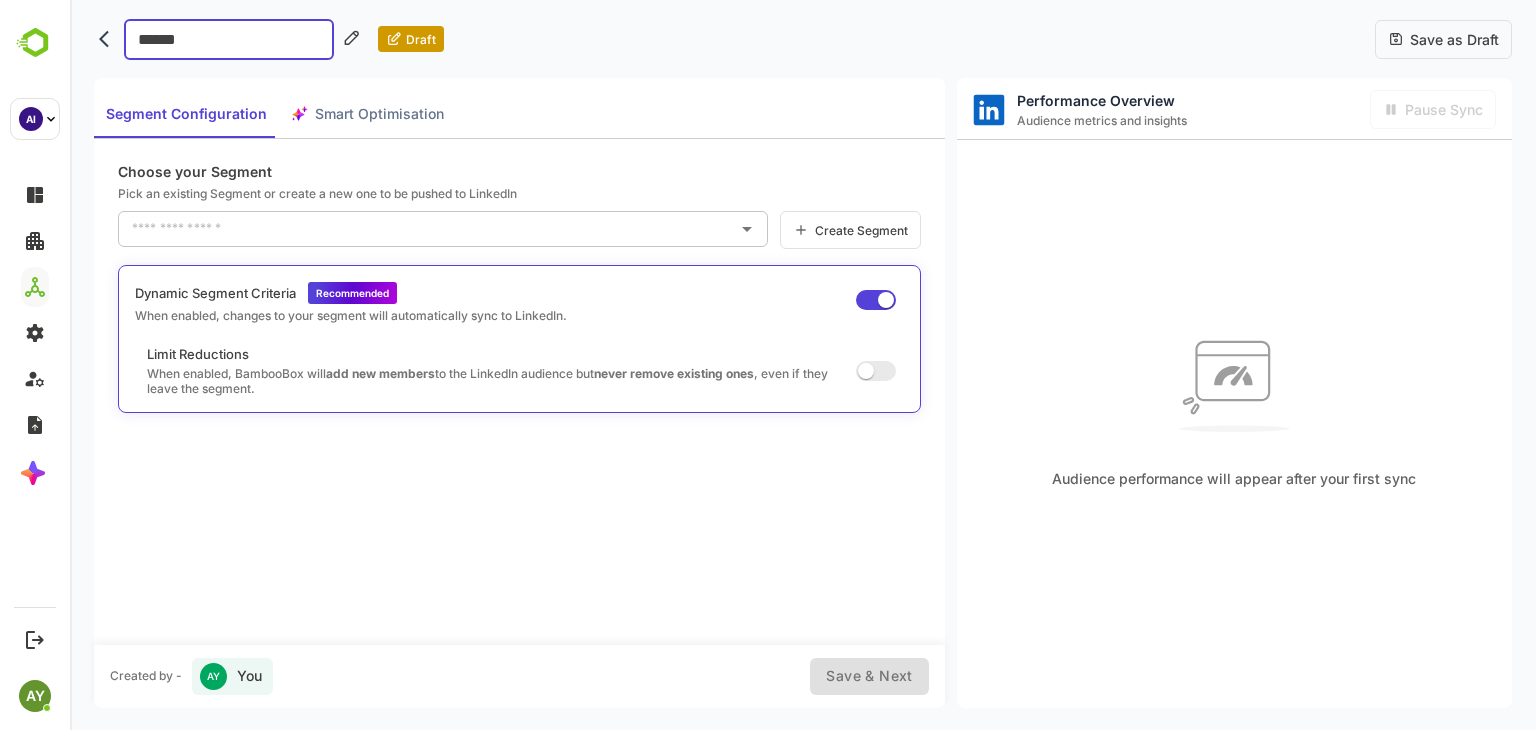 type on "*******" 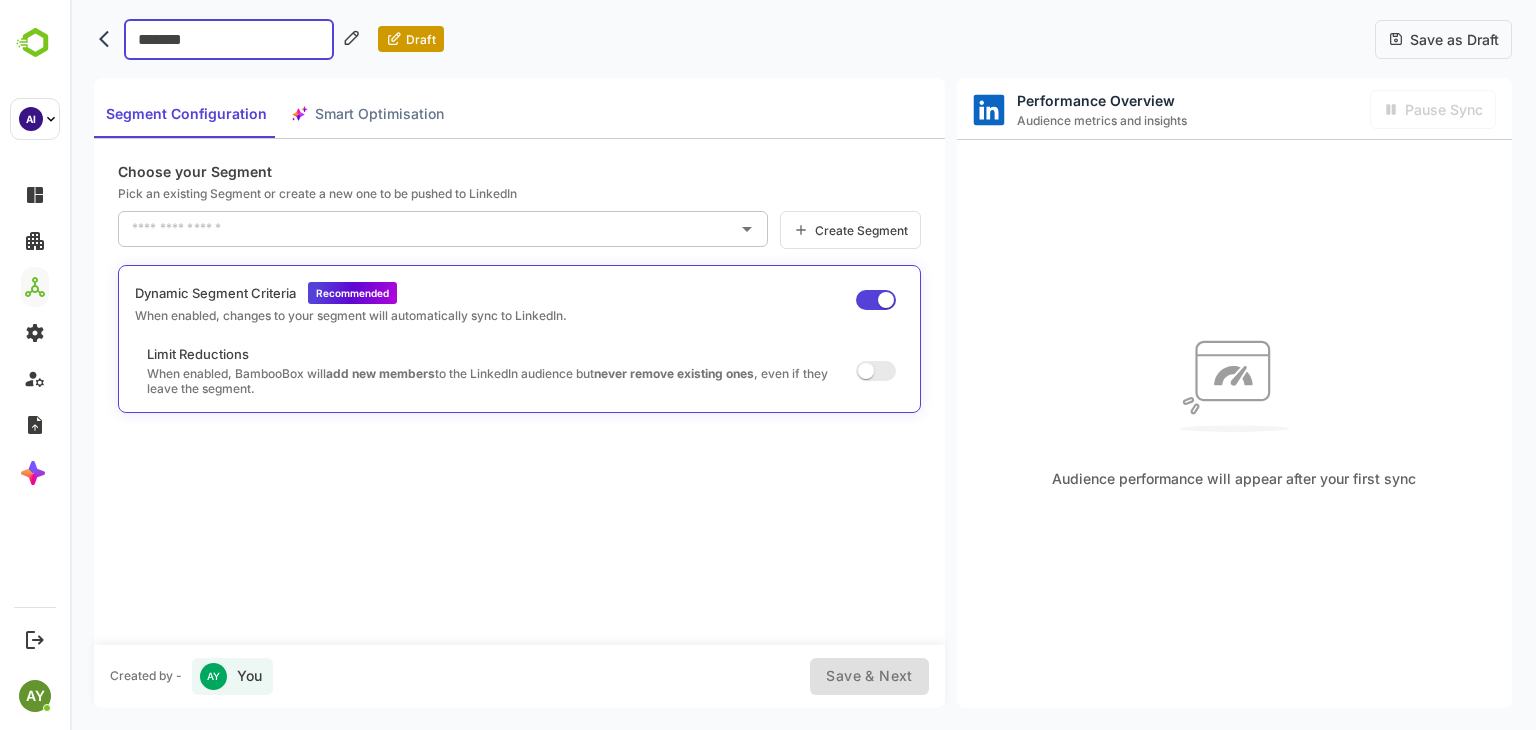 type on "********" 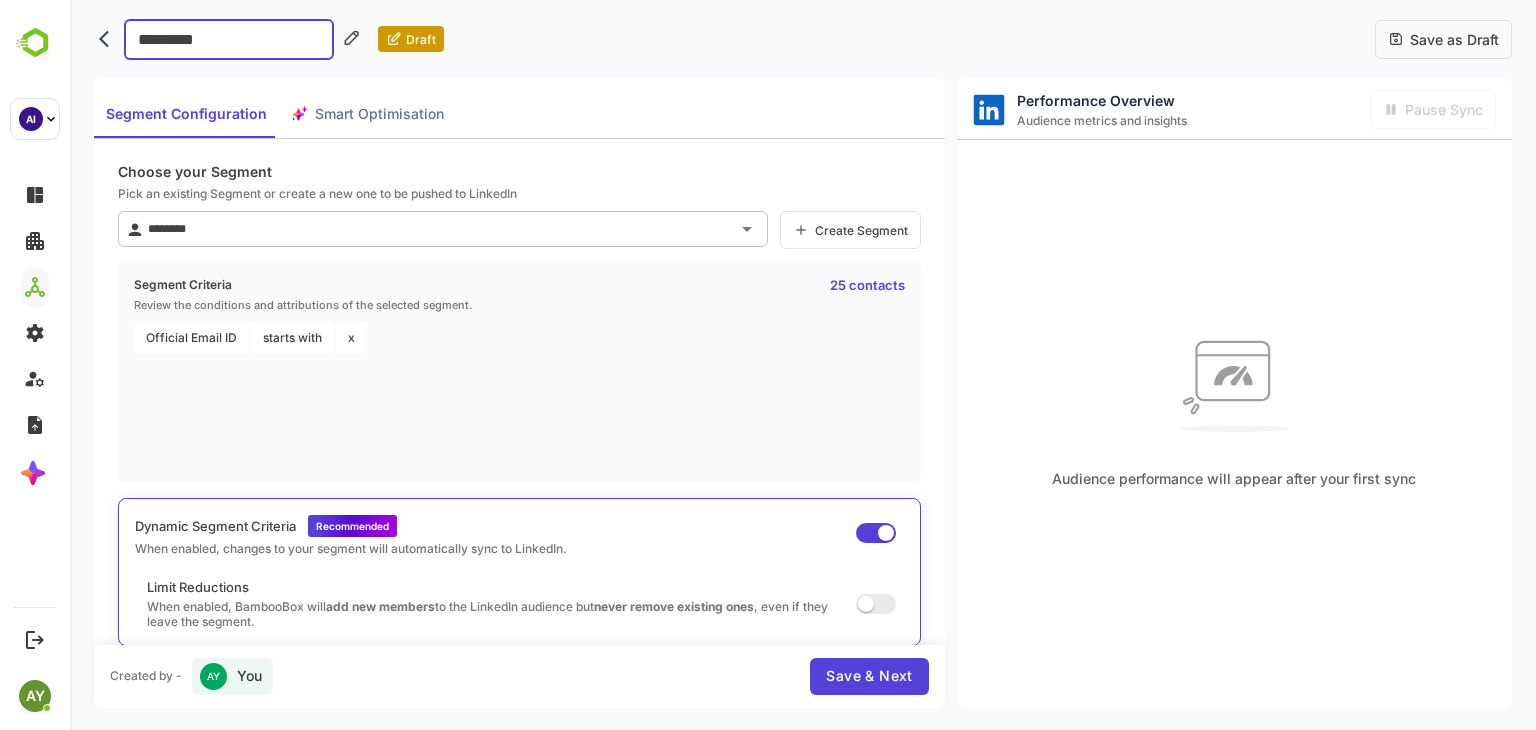 type on "**********" 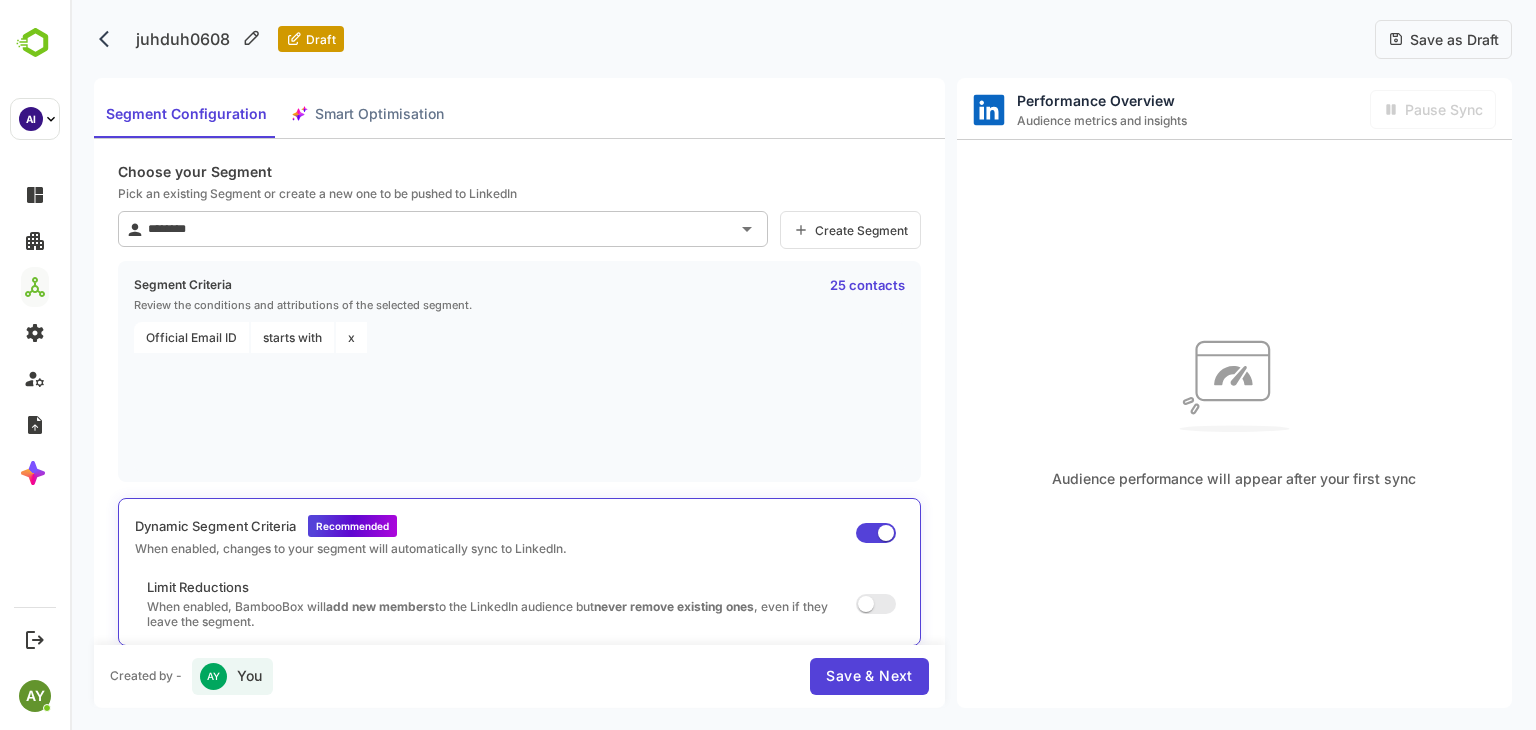 click on "Save as Draft" at bounding box center (1451, 39) 